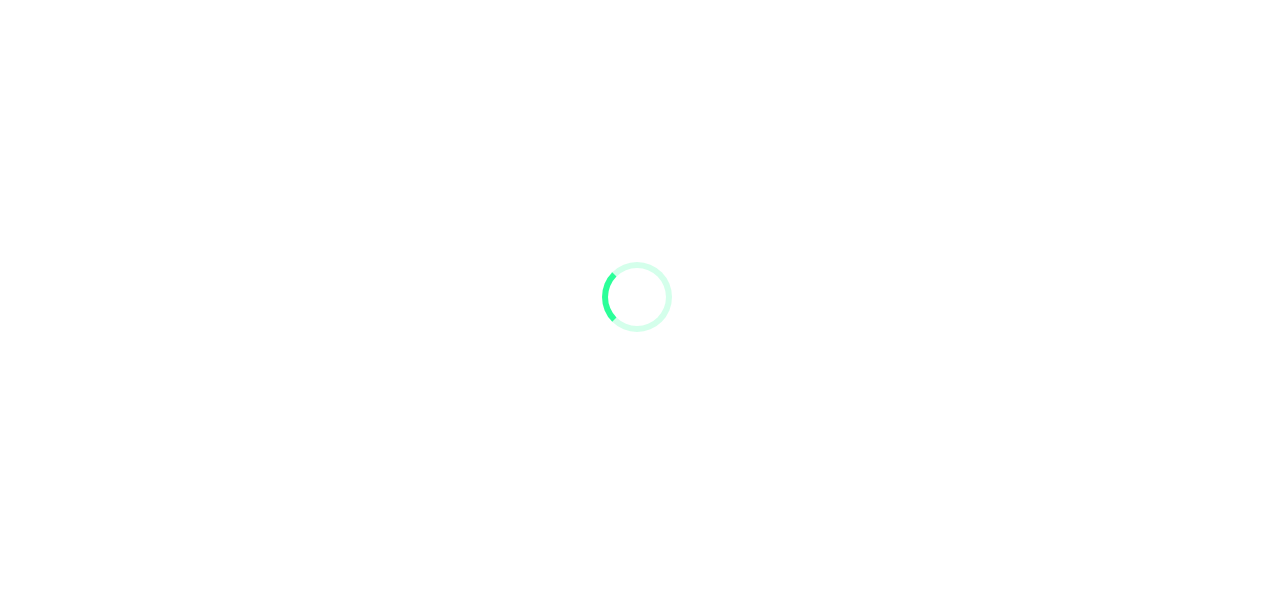 scroll, scrollTop: 0, scrollLeft: 0, axis: both 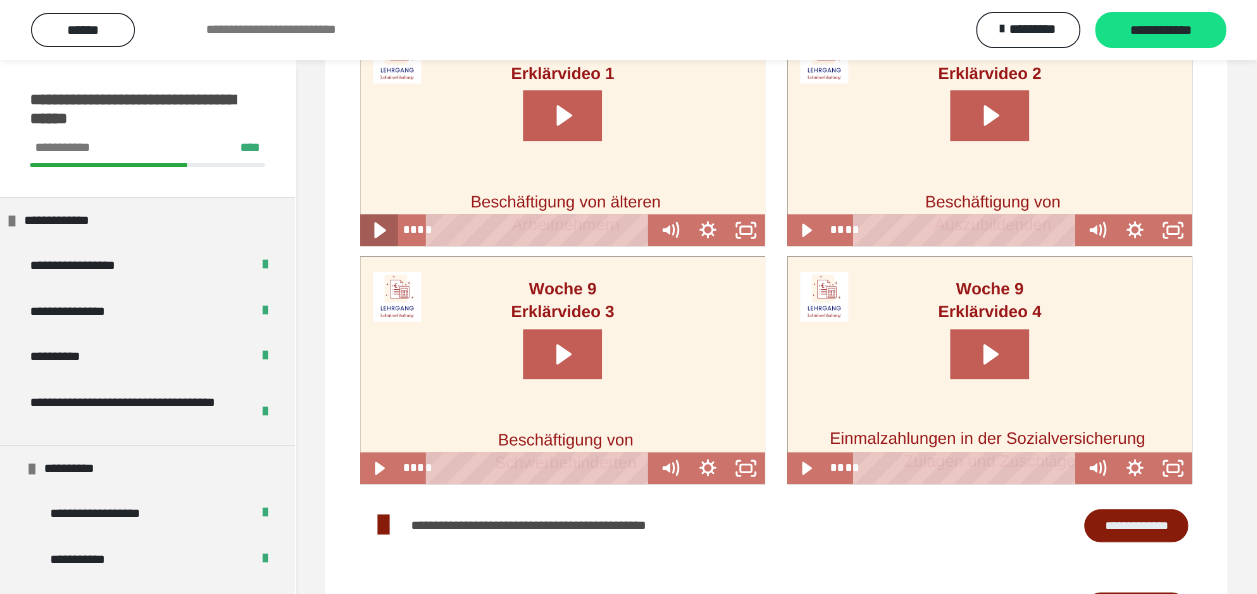 click 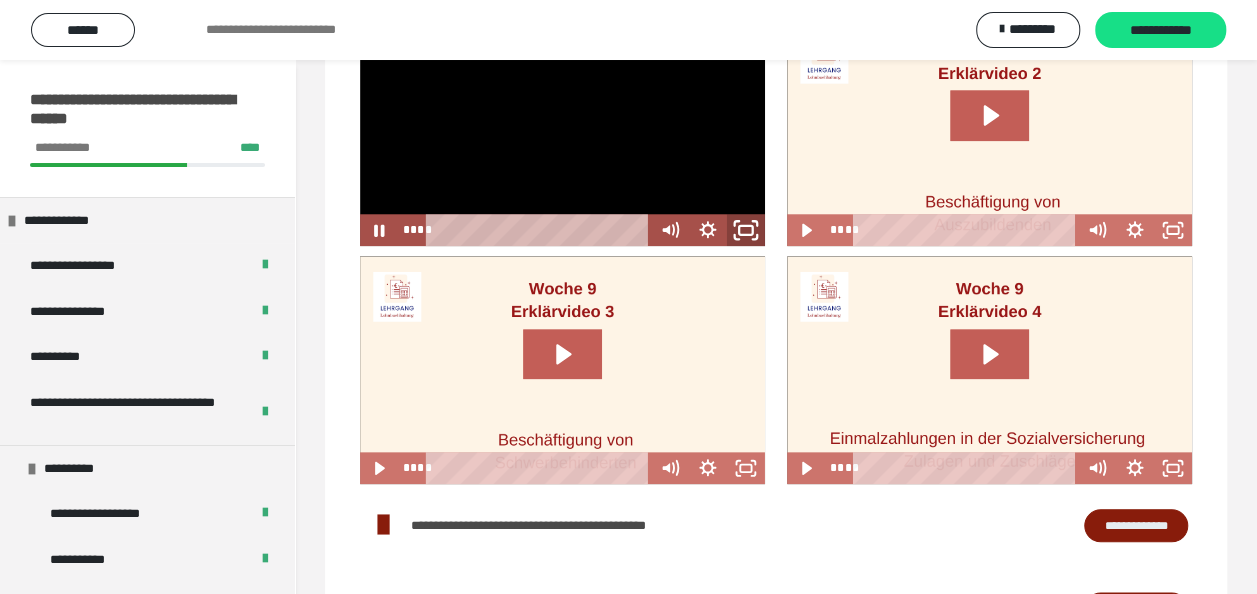 click 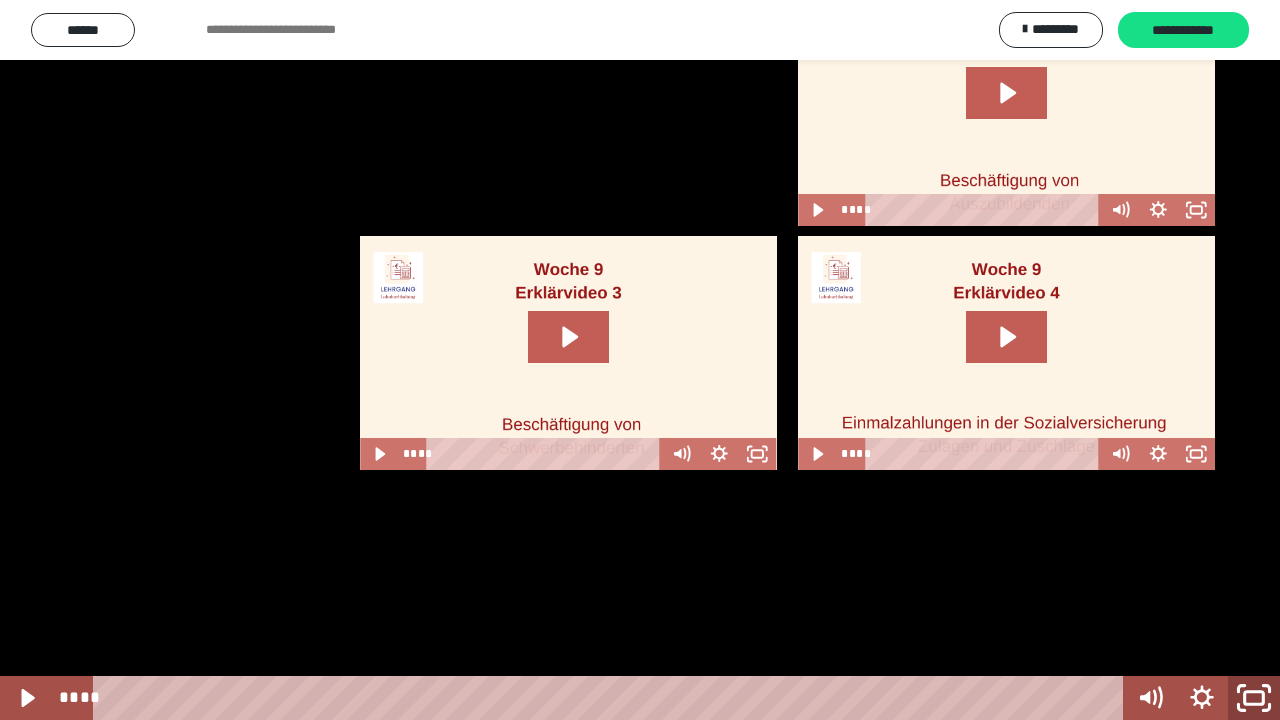 click 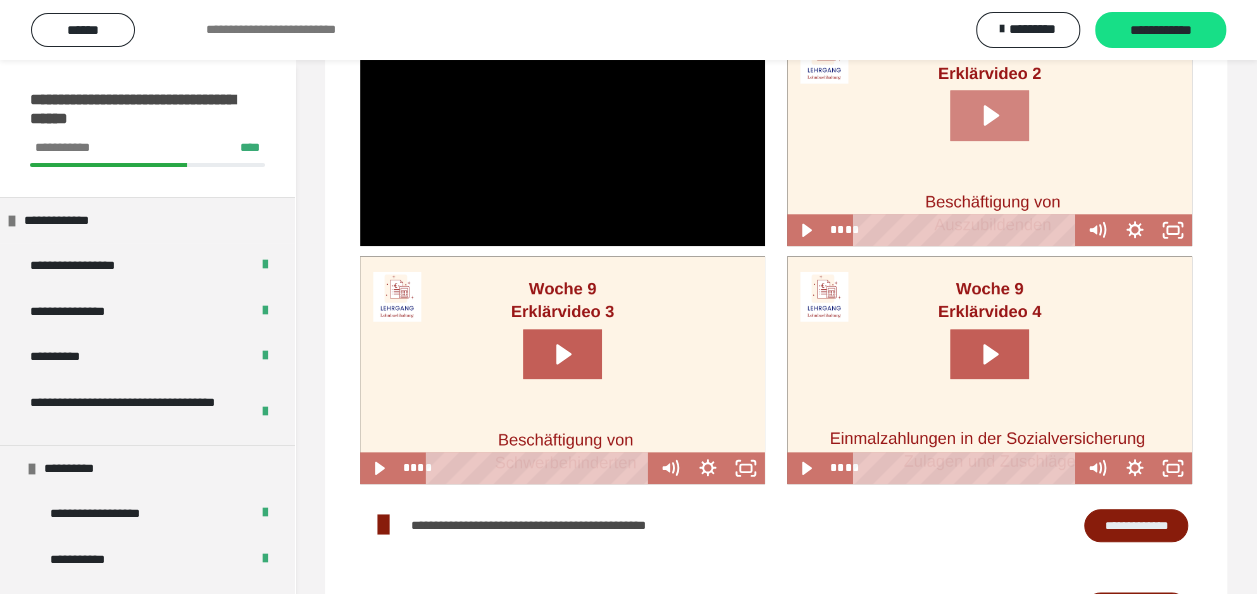 click 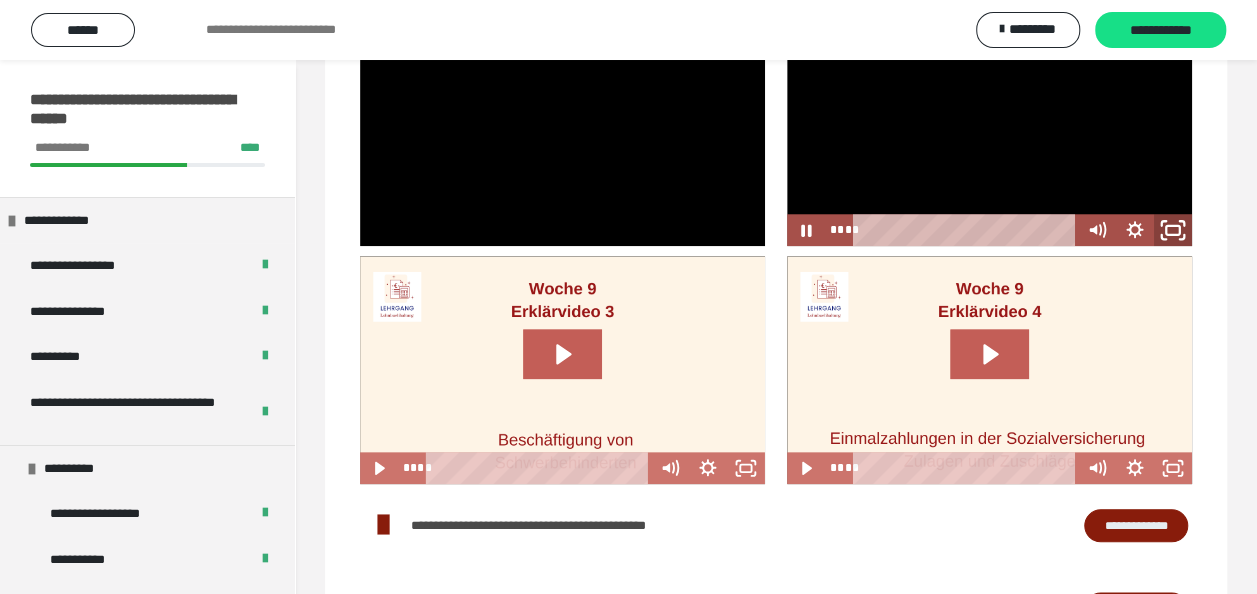 click 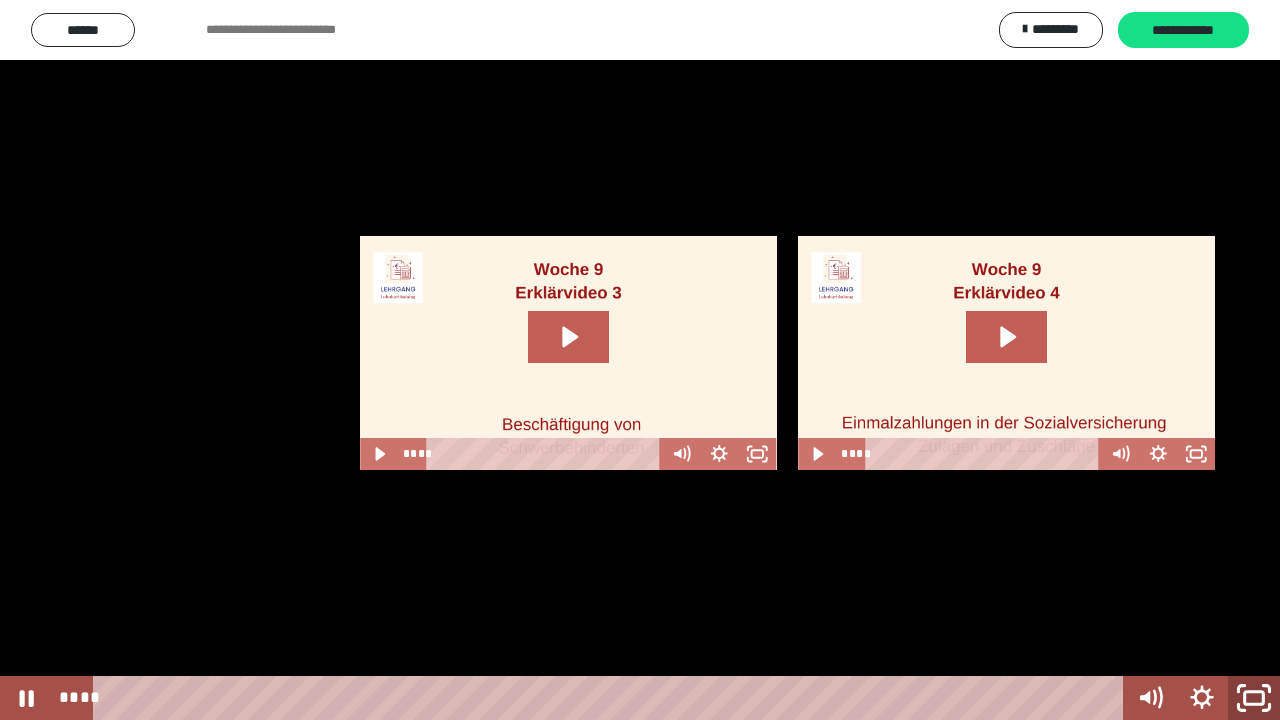 click 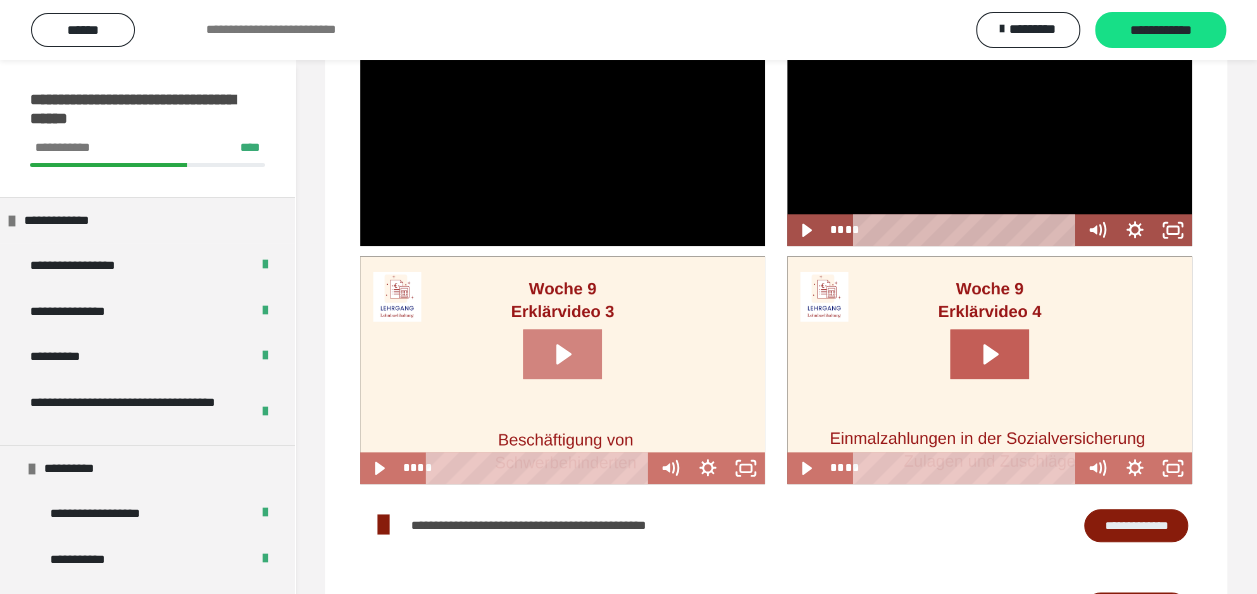 click 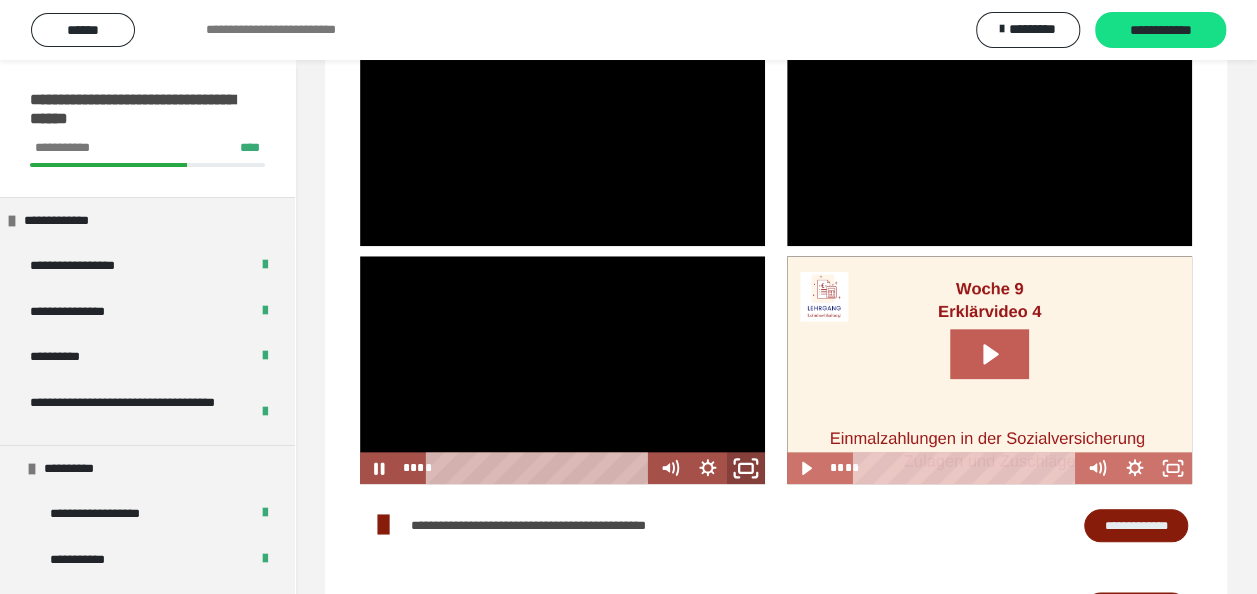 click 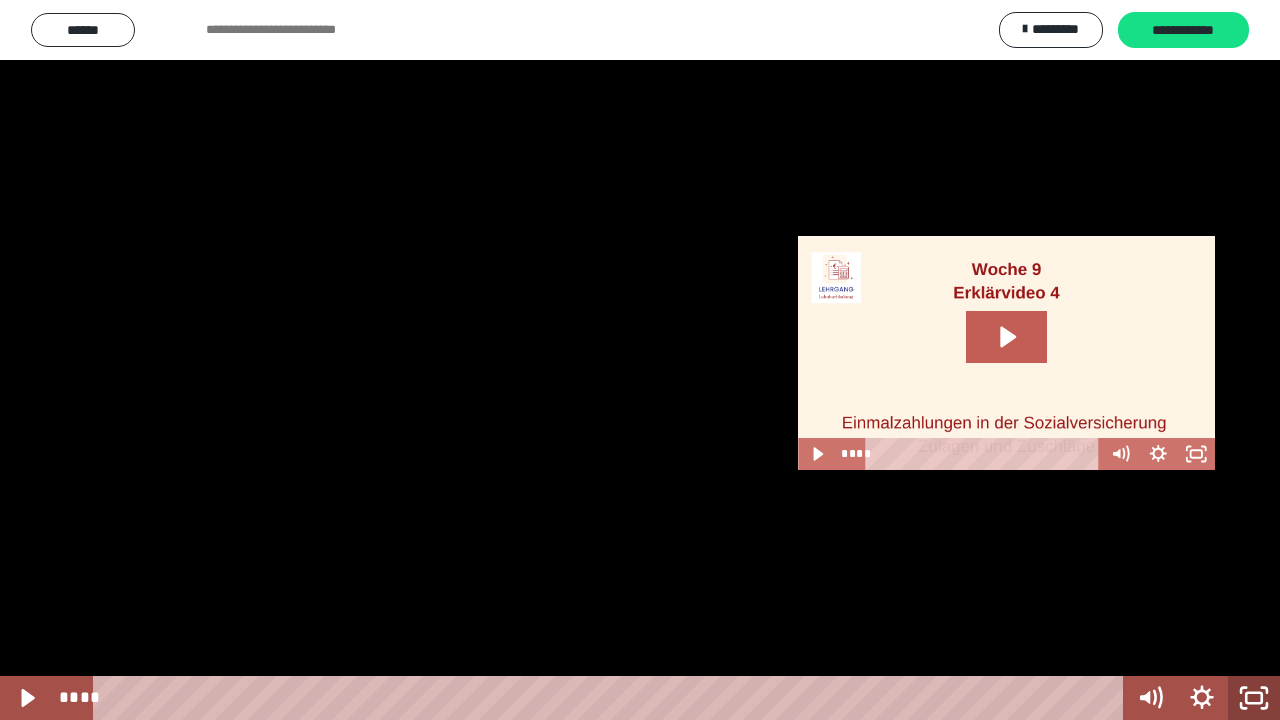click 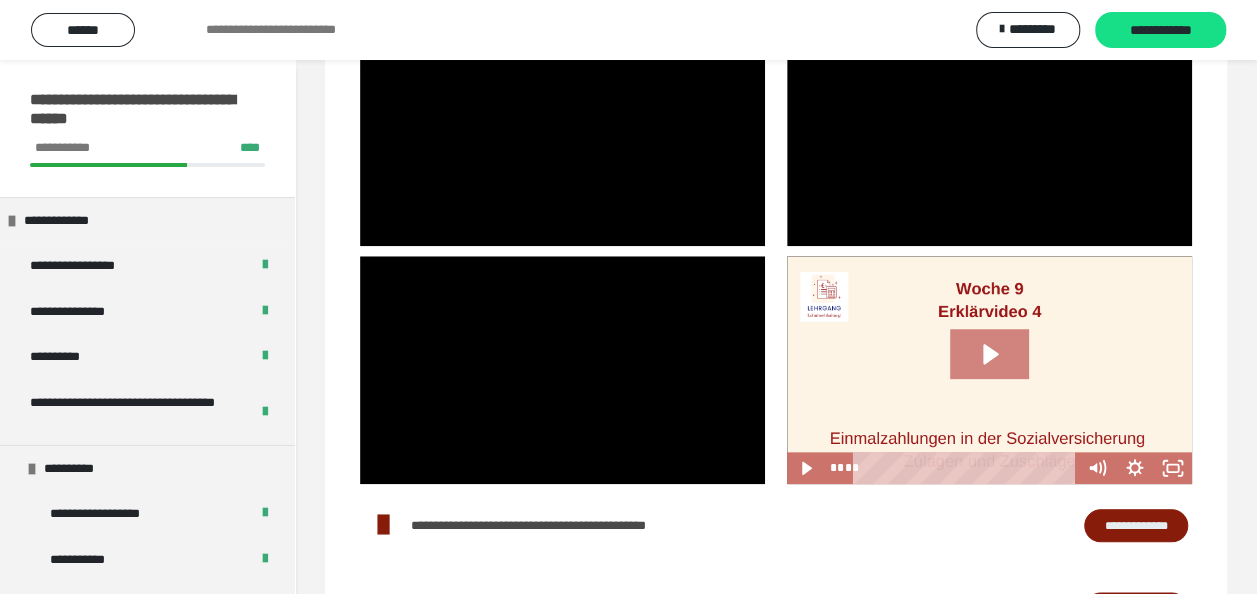 click 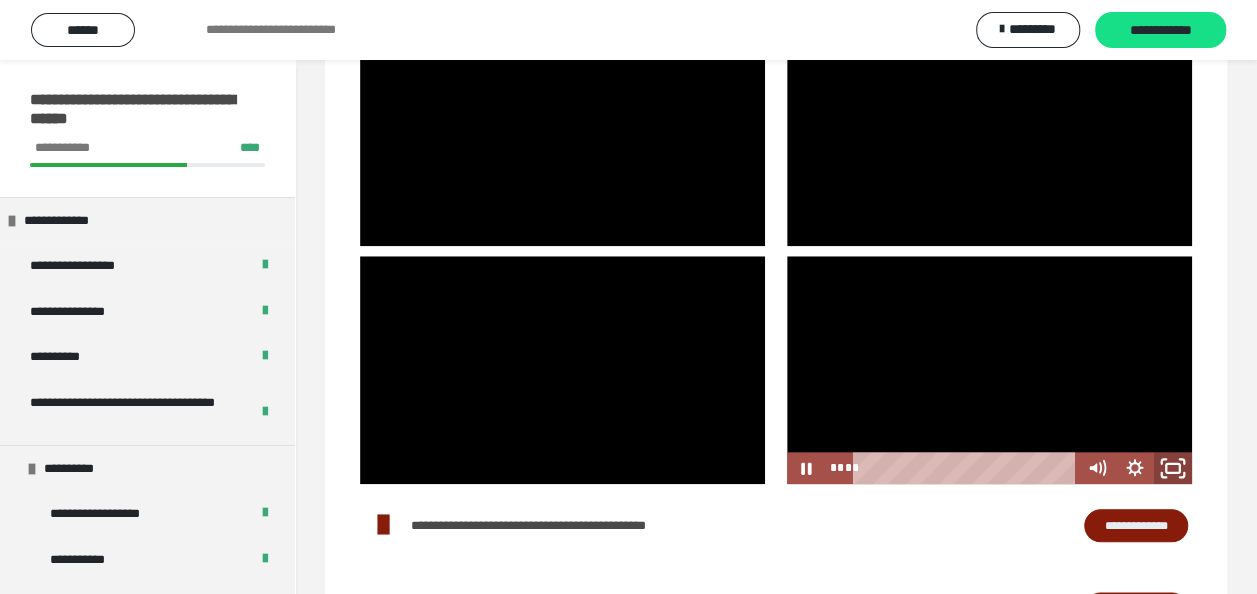 click 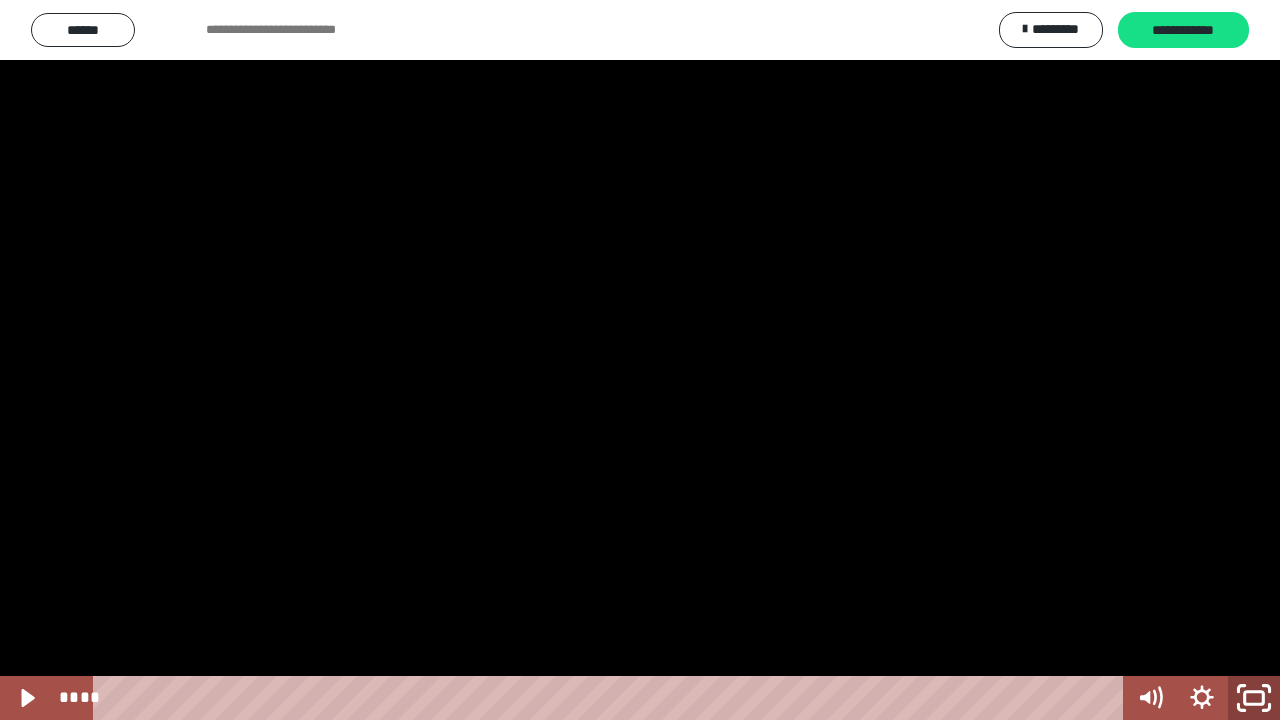 click 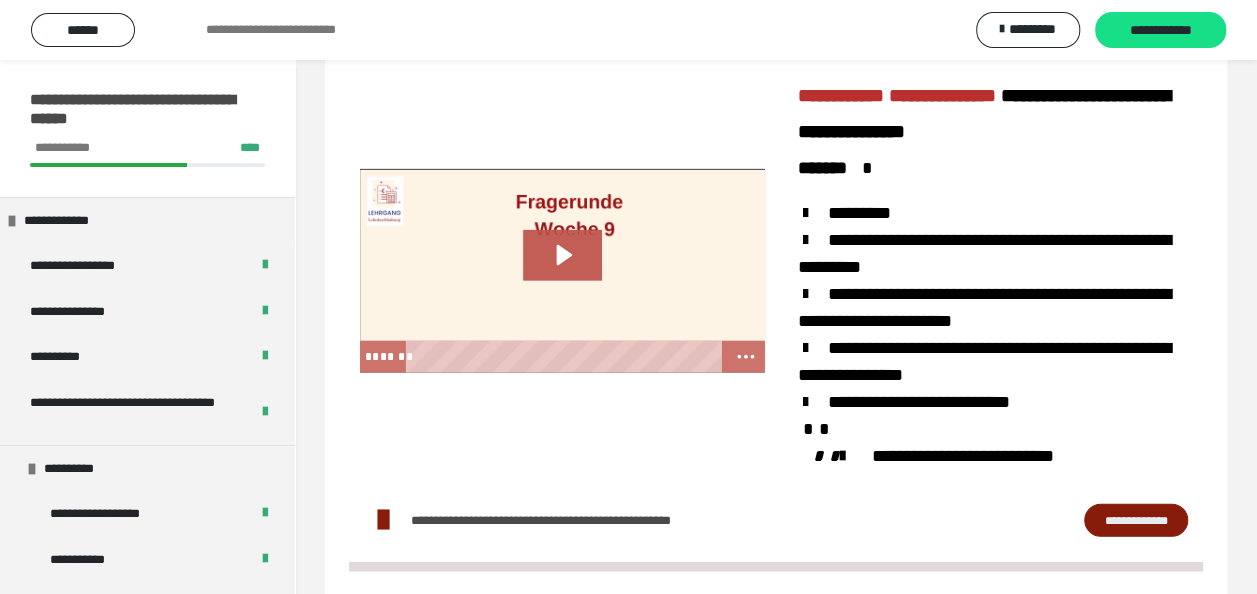 scroll, scrollTop: 2242, scrollLeft: 0, axis: vertical 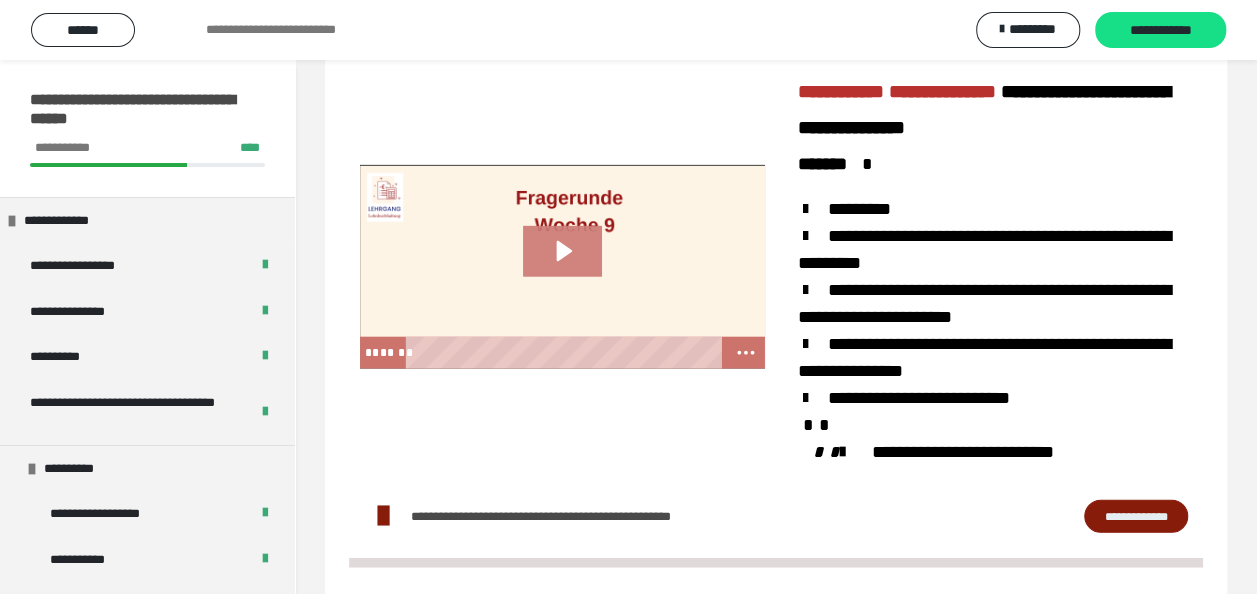 click 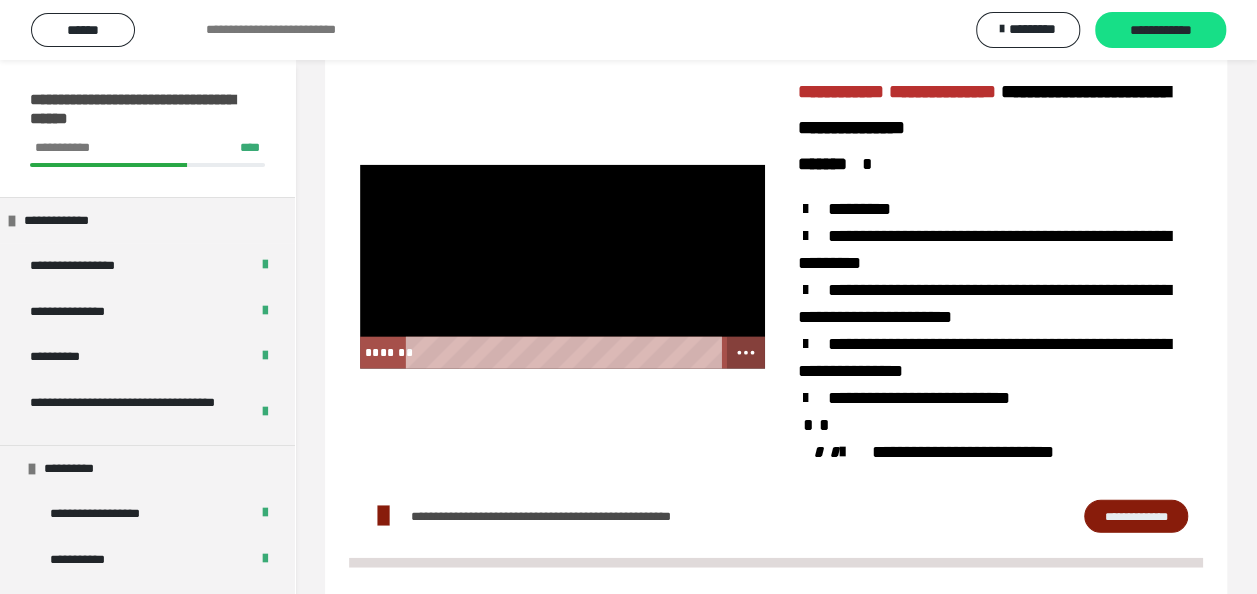 click 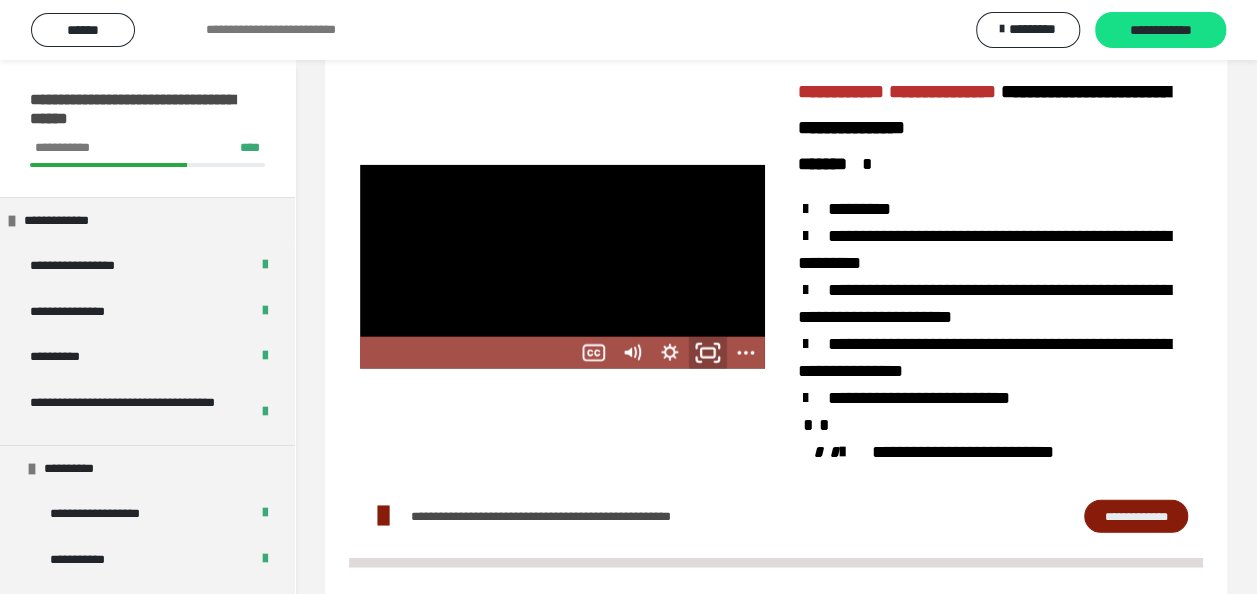 click 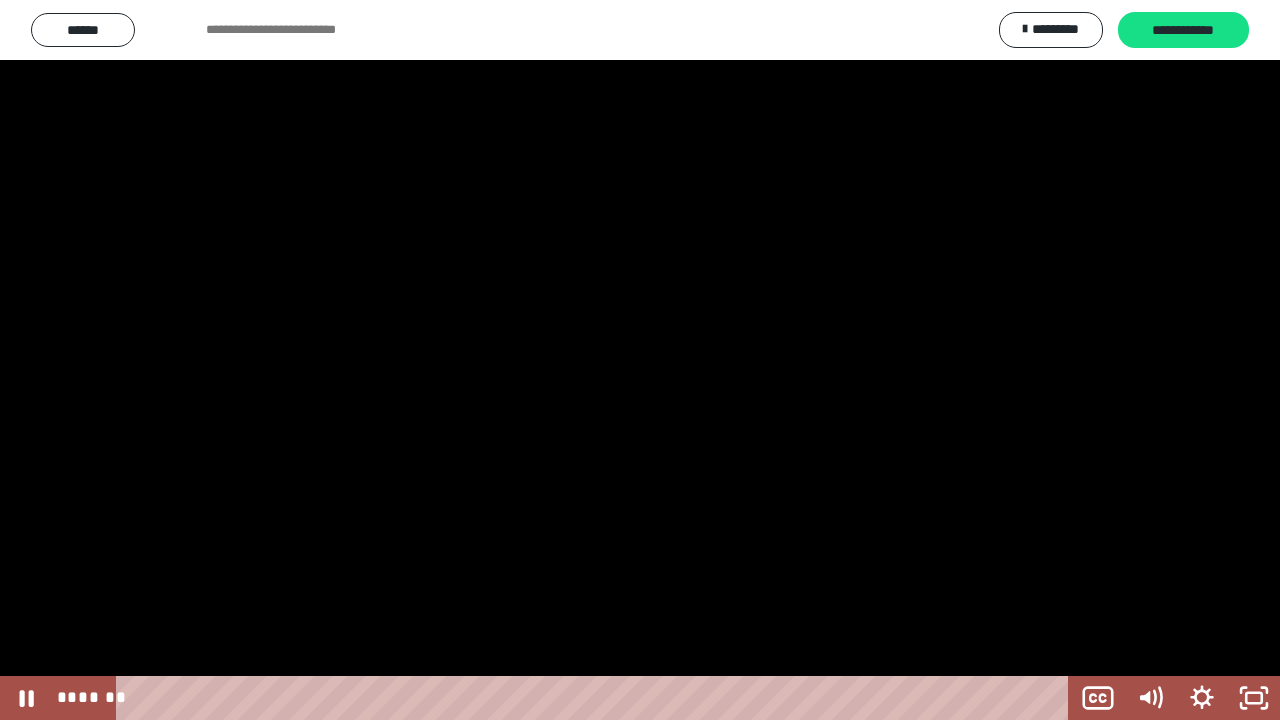 click at bounding box center [640, 360] 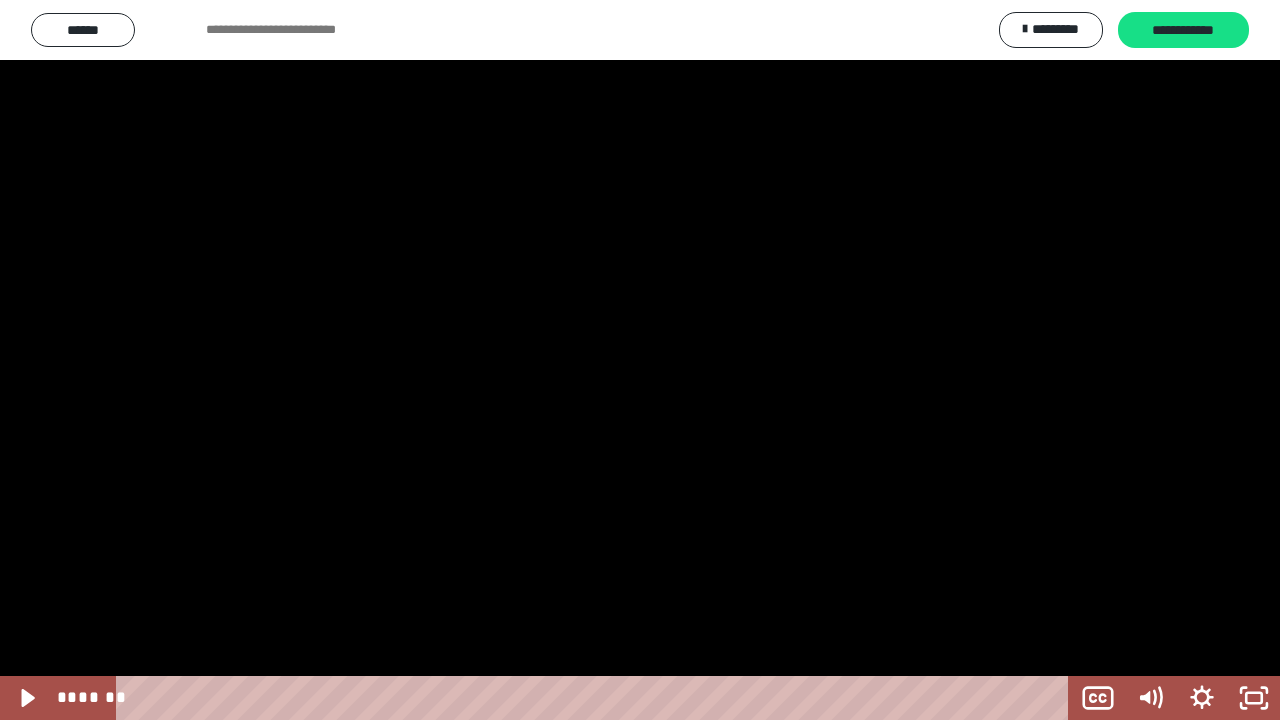 click at bounding box center [640, 360] 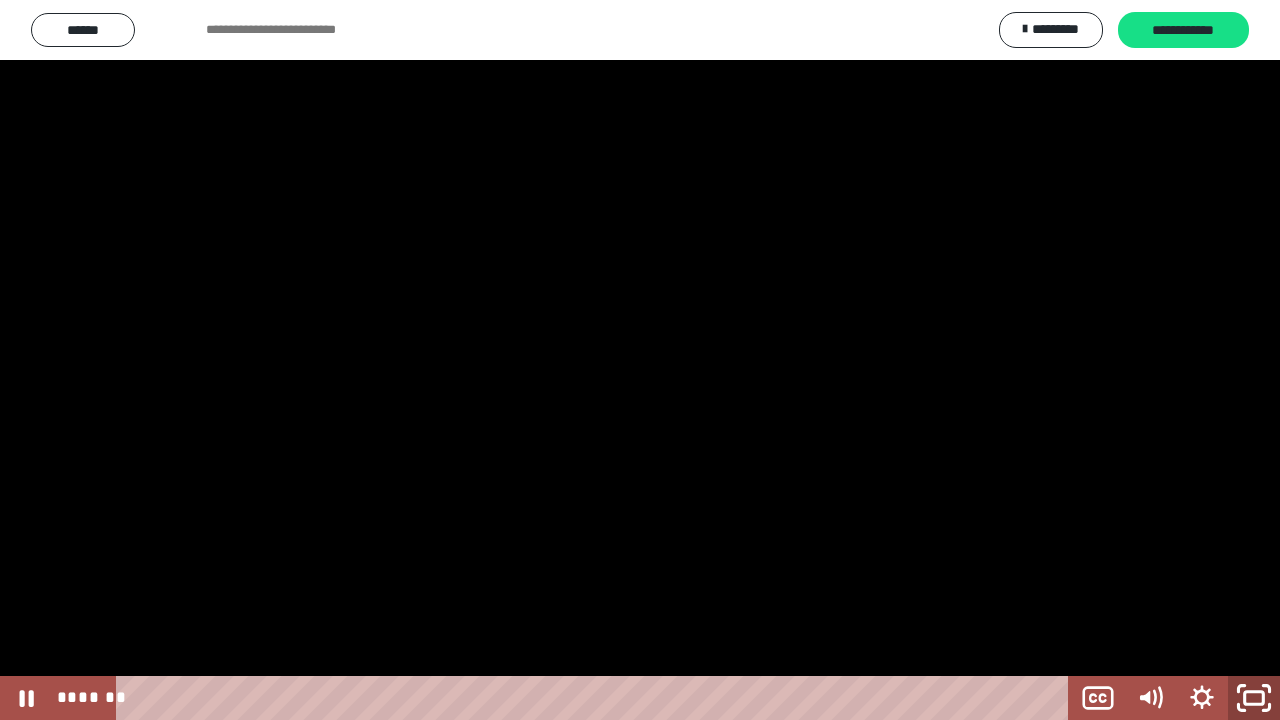 click 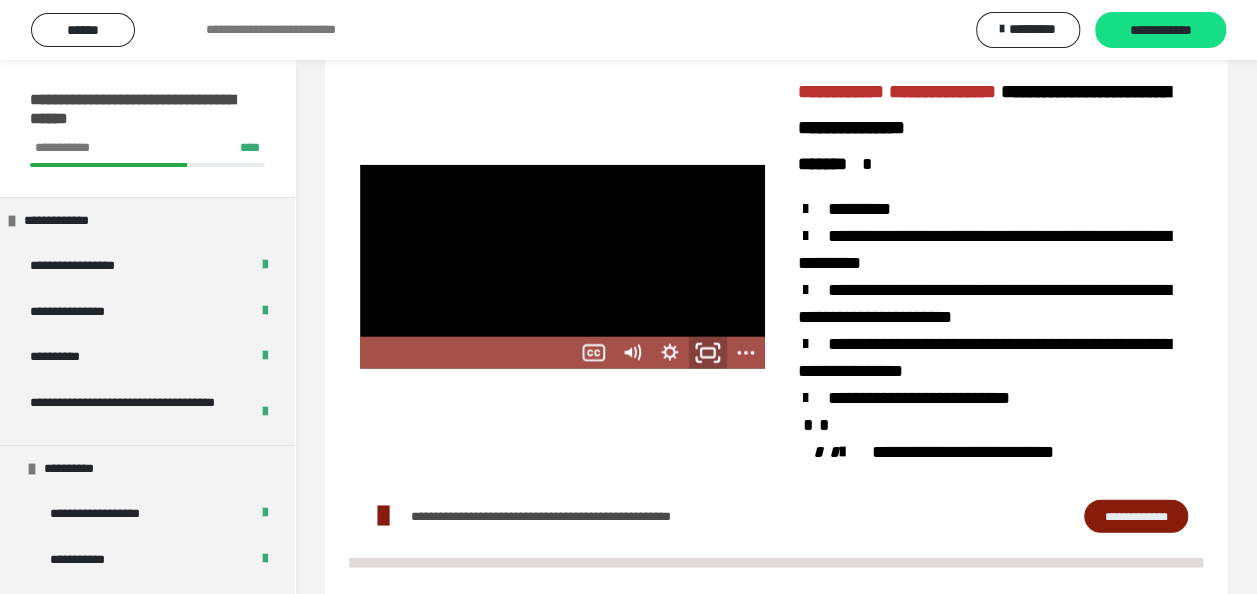click 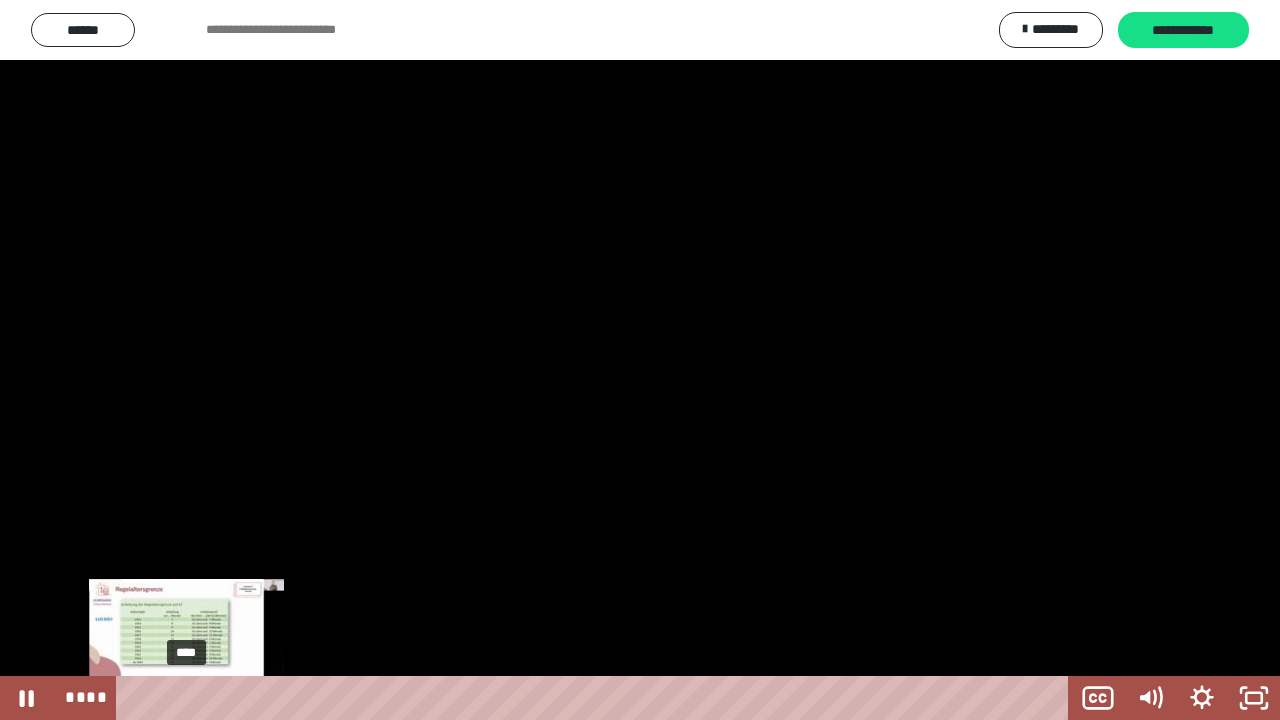 click on "****" at bounding box center (596, 698) 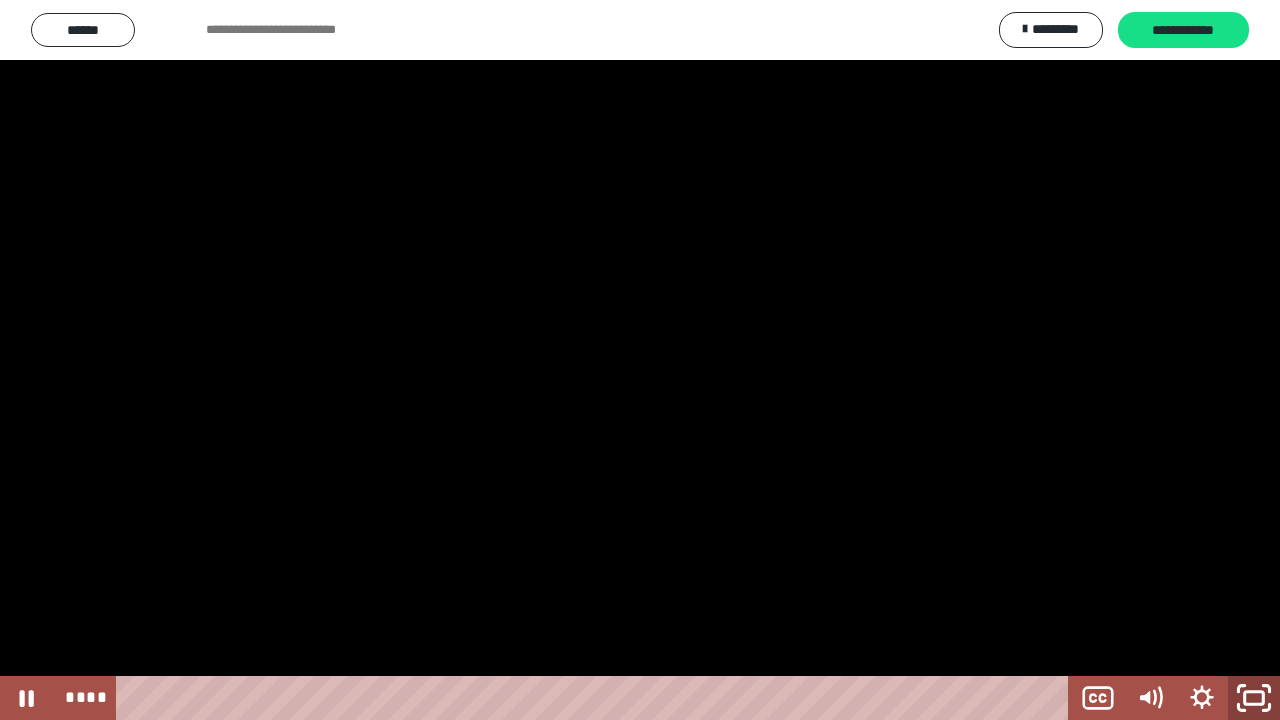 click 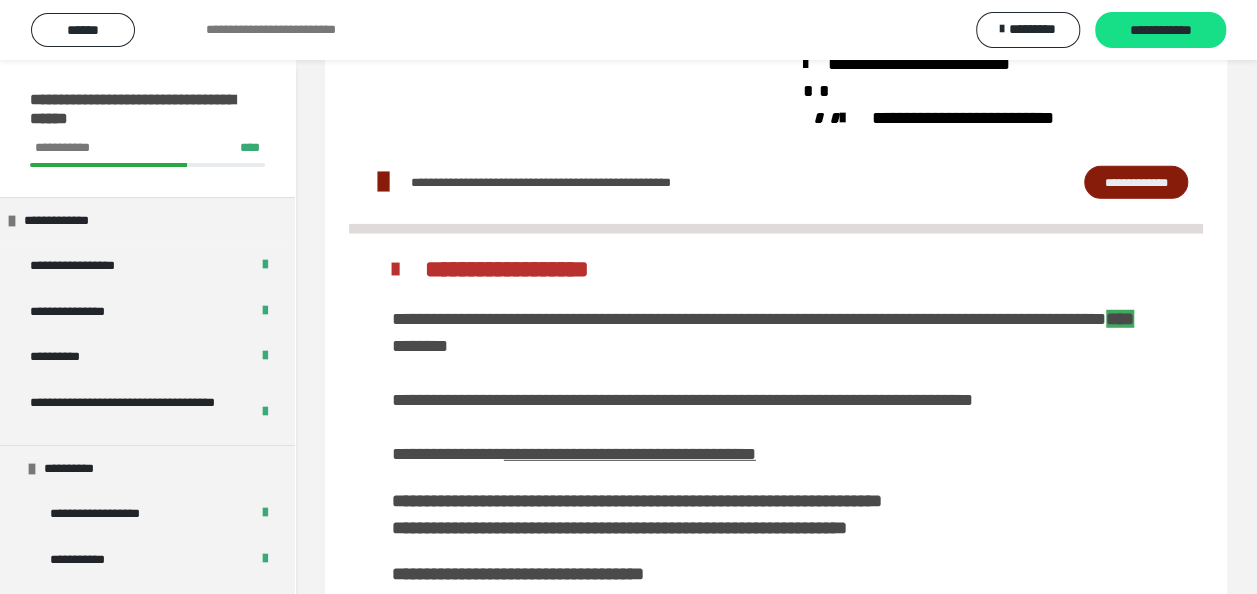 scroll, scrollTop: 2589, scrollLeft: 0, axis: vertical 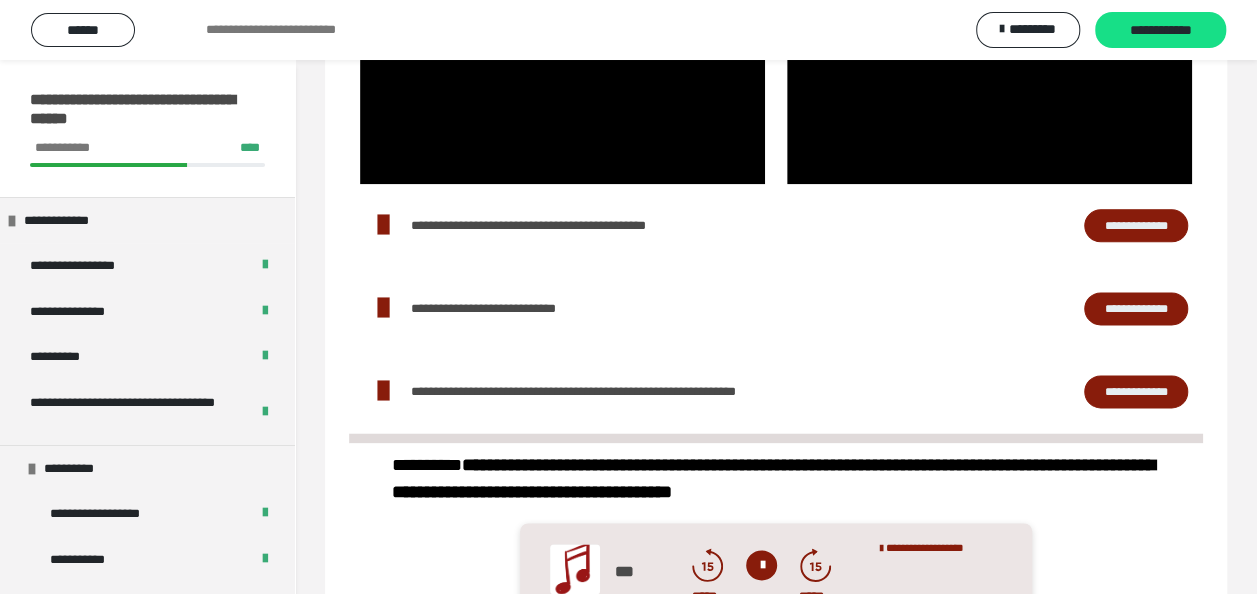 click on "**********" at bounding box center (1136, 391) 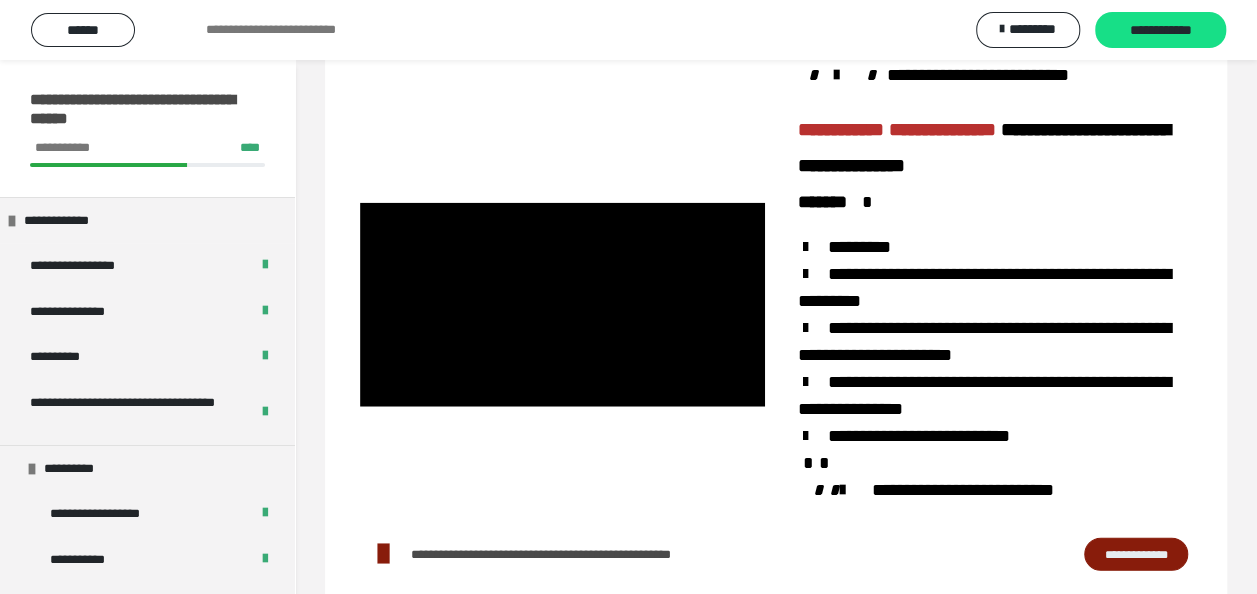 scroll, scrollTop: 2220, scrollLeft: 0, axis: vertical 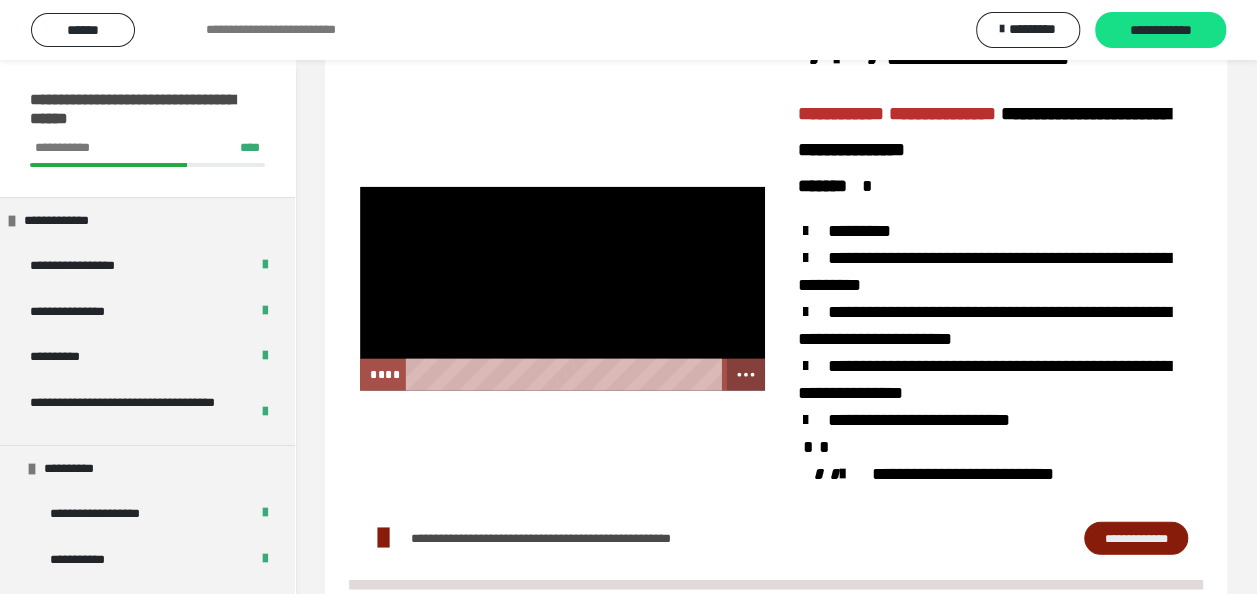 click 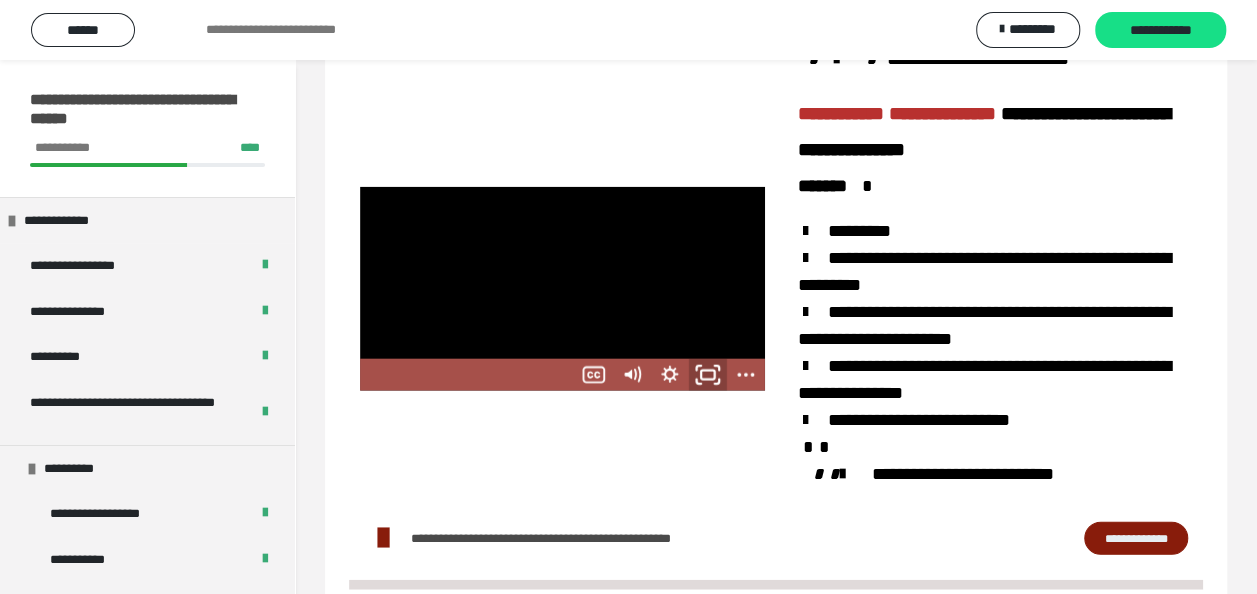 click 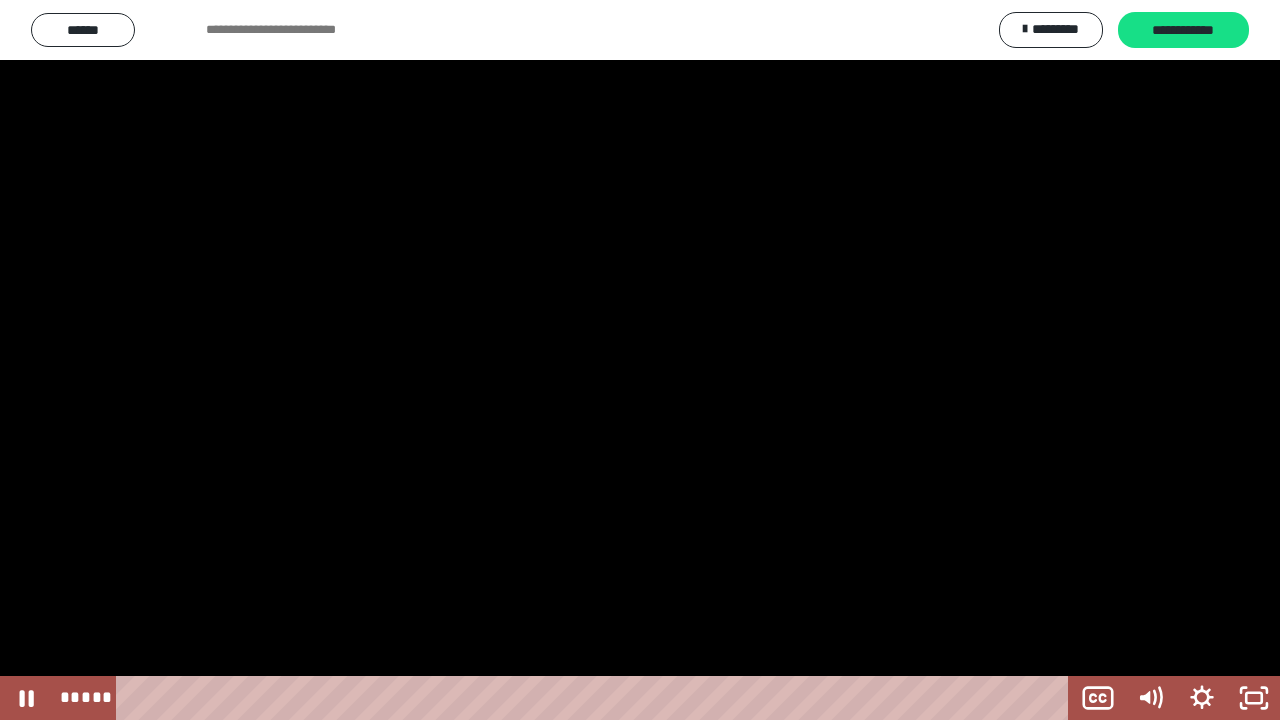click at bounding box center (640, 360) 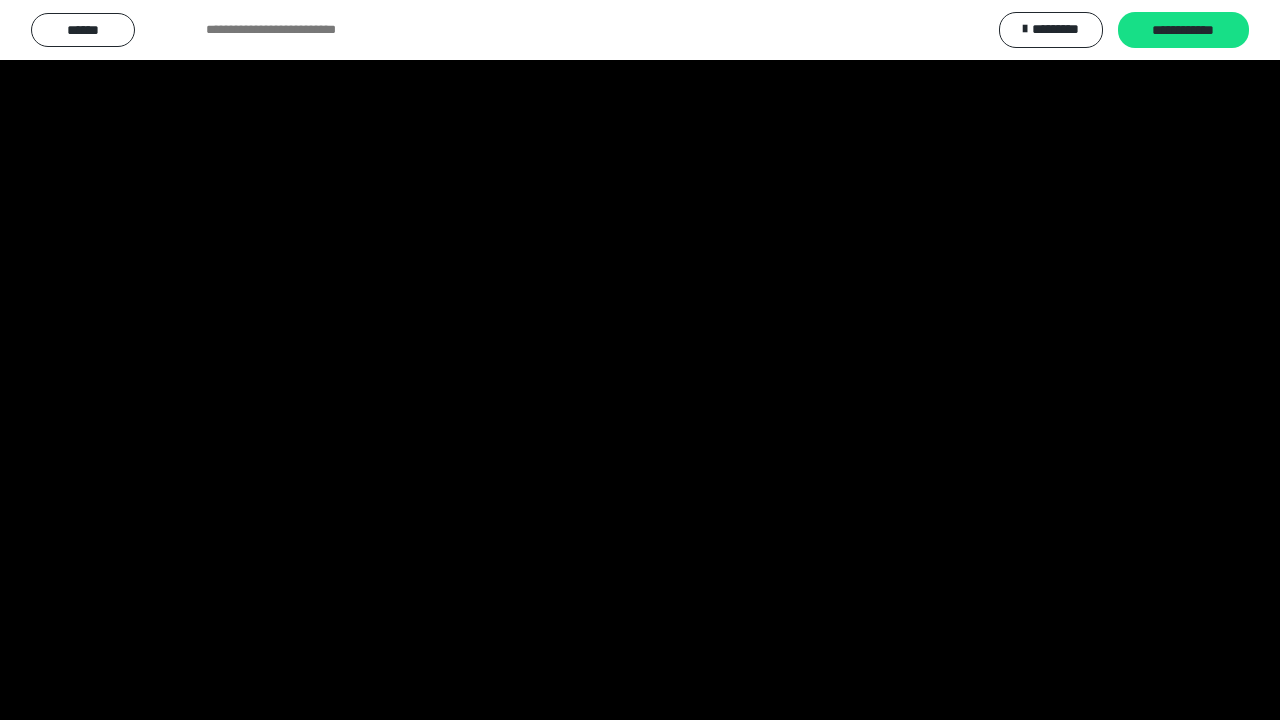 click at bounding box center (640, 360) 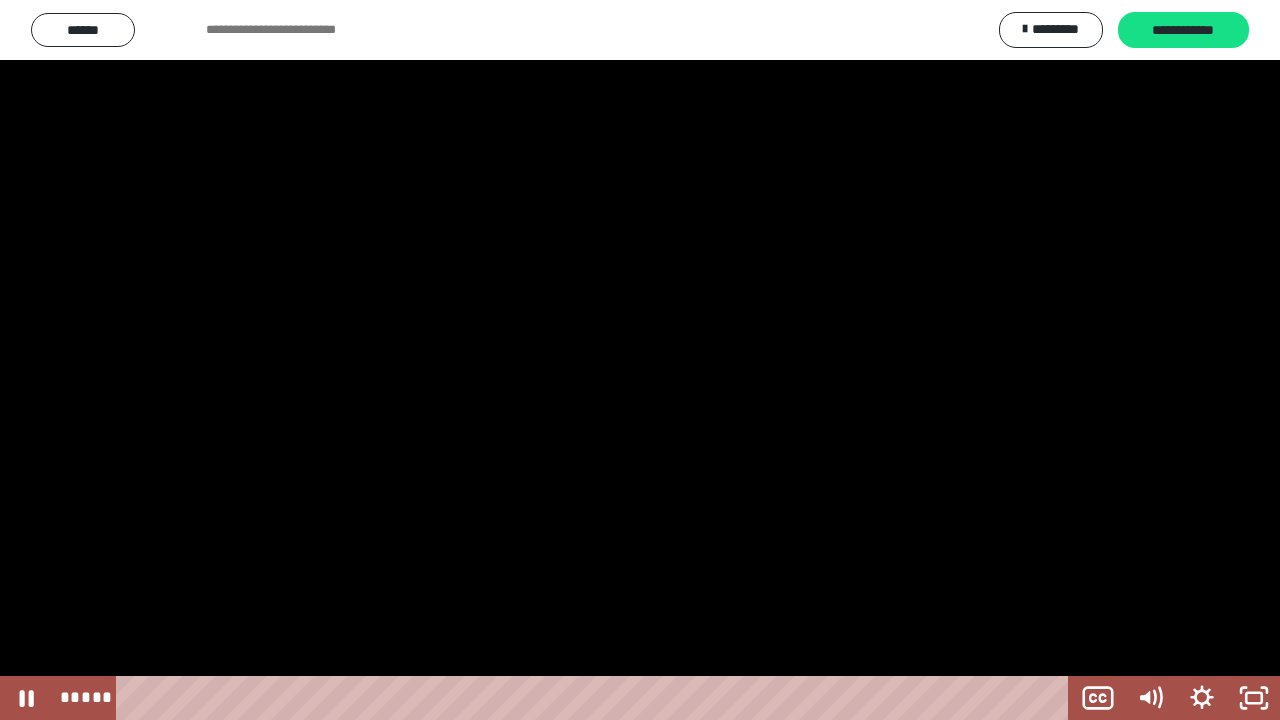 click at bounding box center (640, 360) 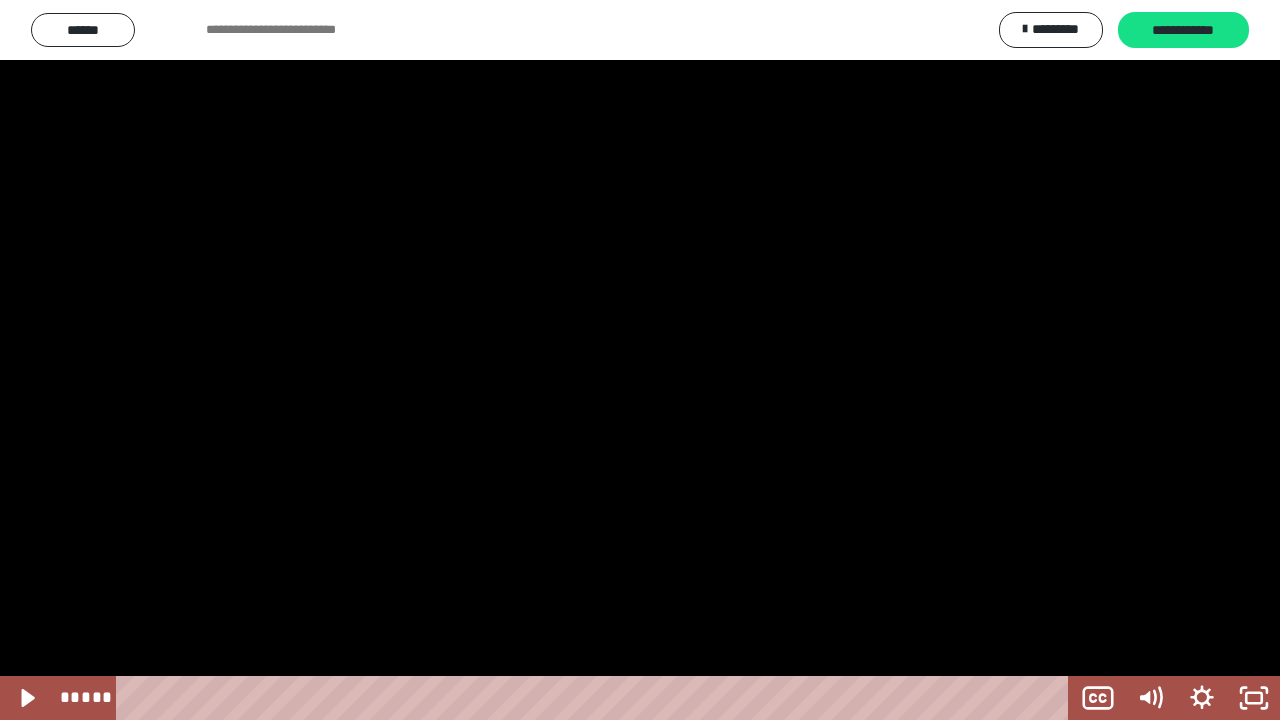 click at bounding box center [640, 360] 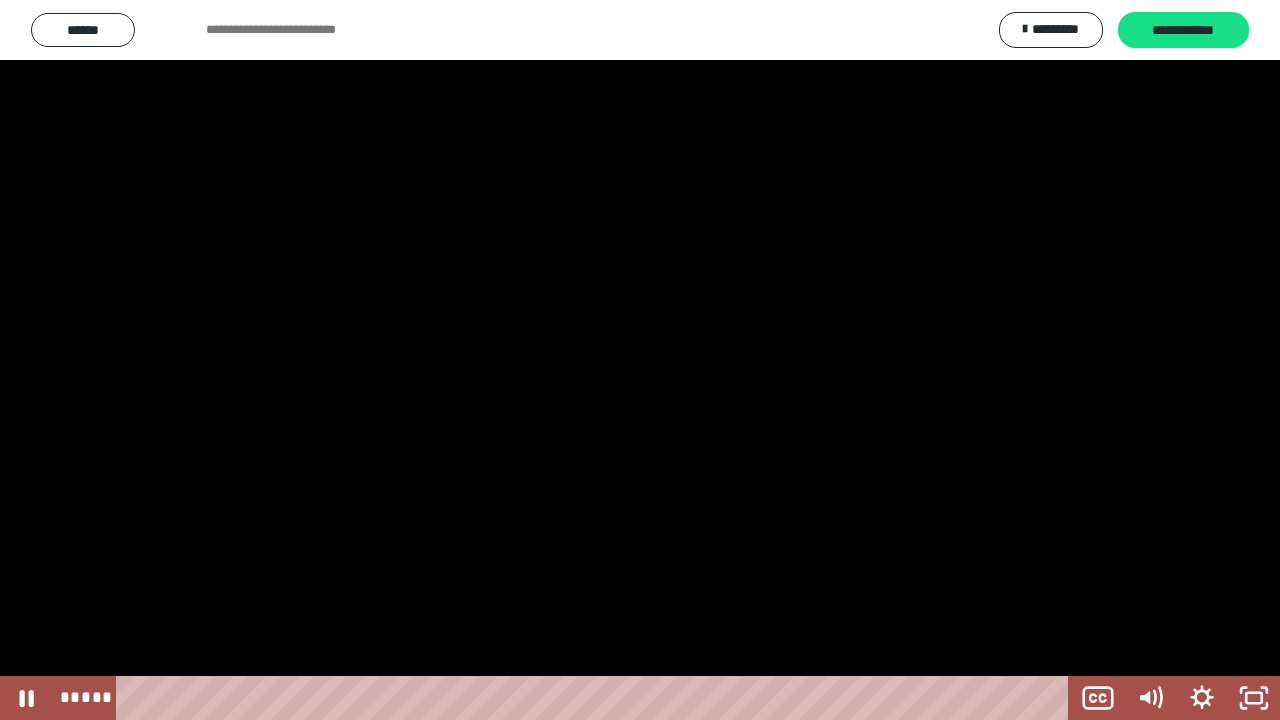 click at bounding box center [640, 360] 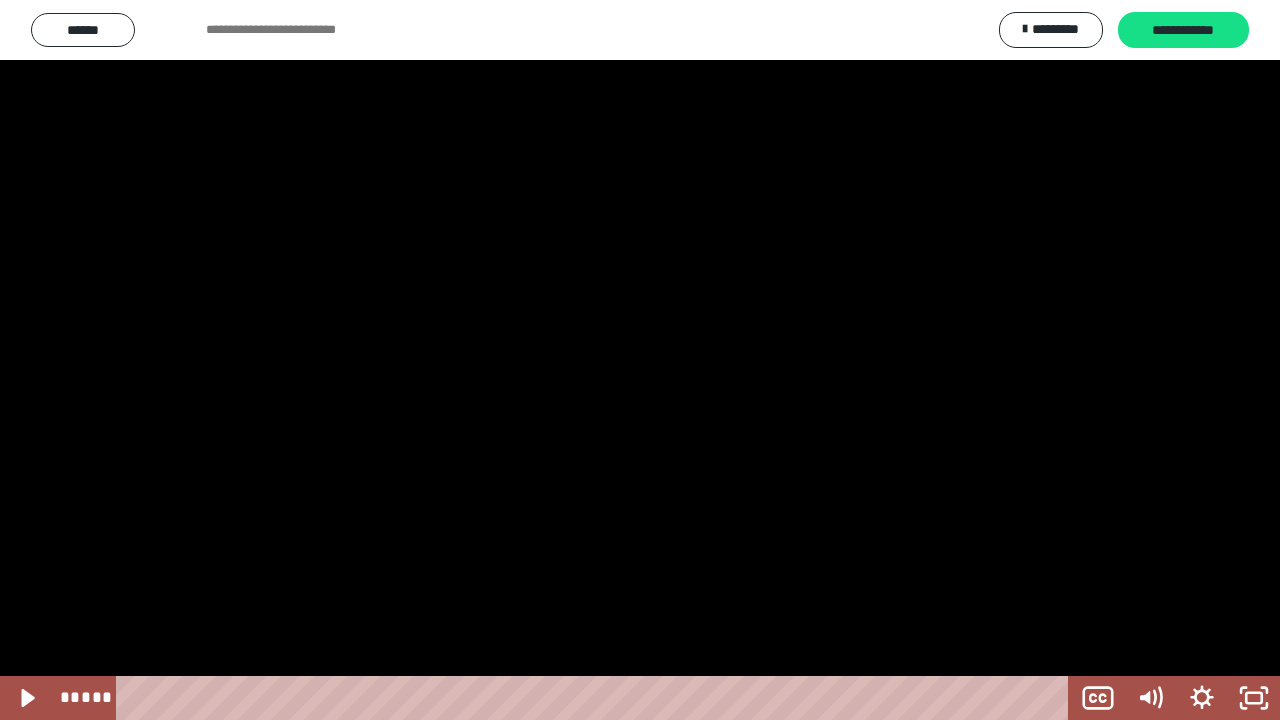 click at bounding box center [640, 360] 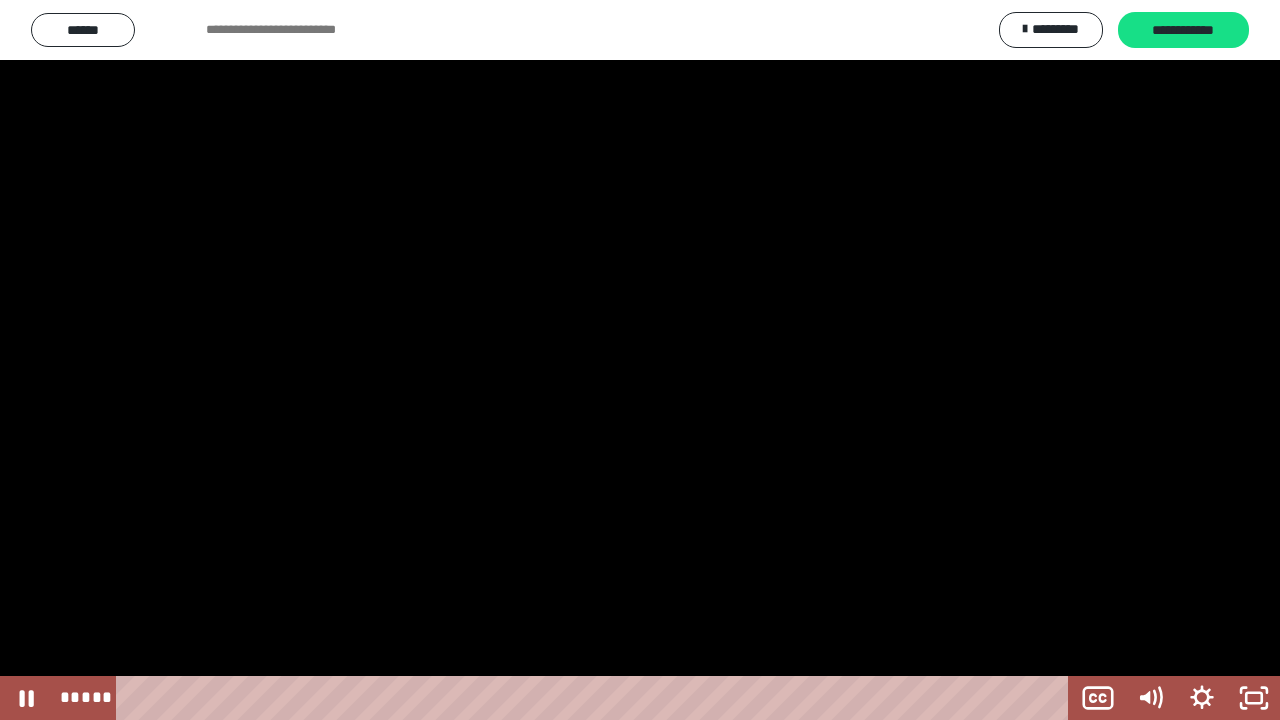 click at bounding box center [640, 360] 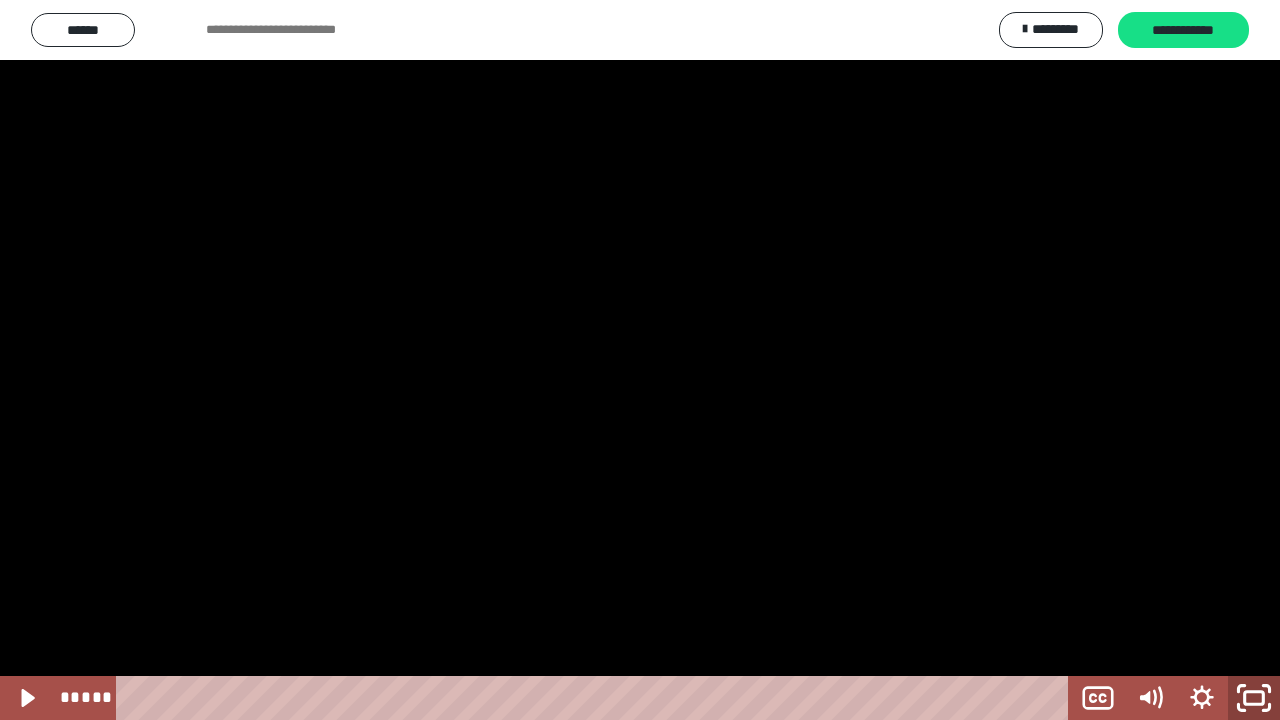 click 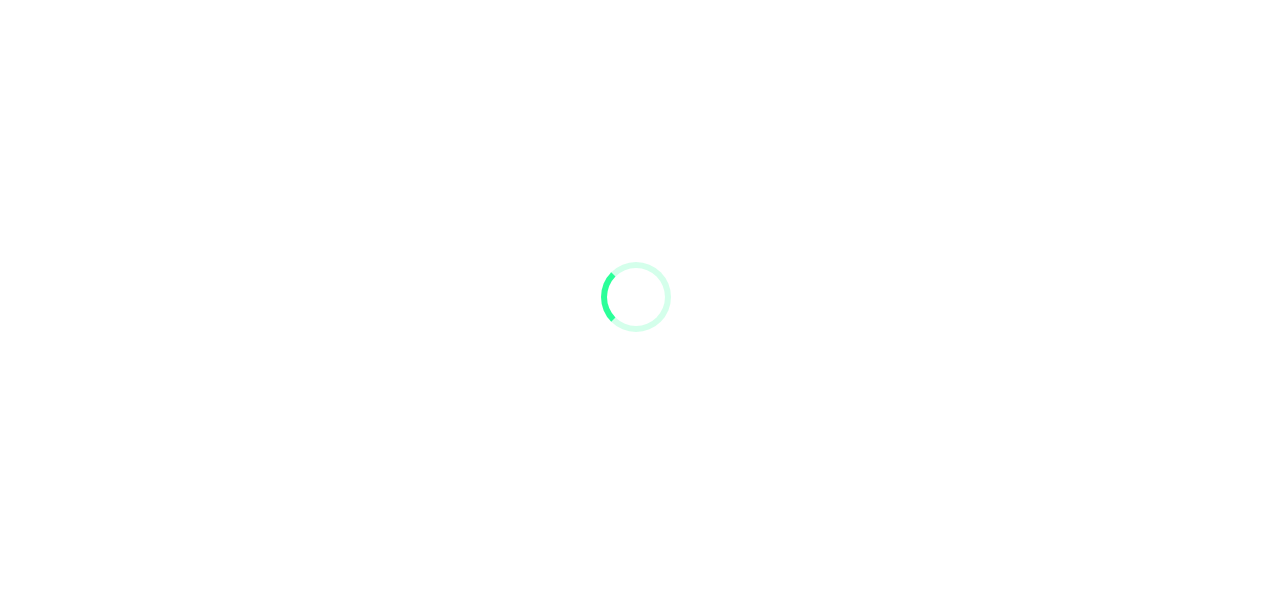 scroll, scrollTop: 0, scrollLeft: 0, axis: both 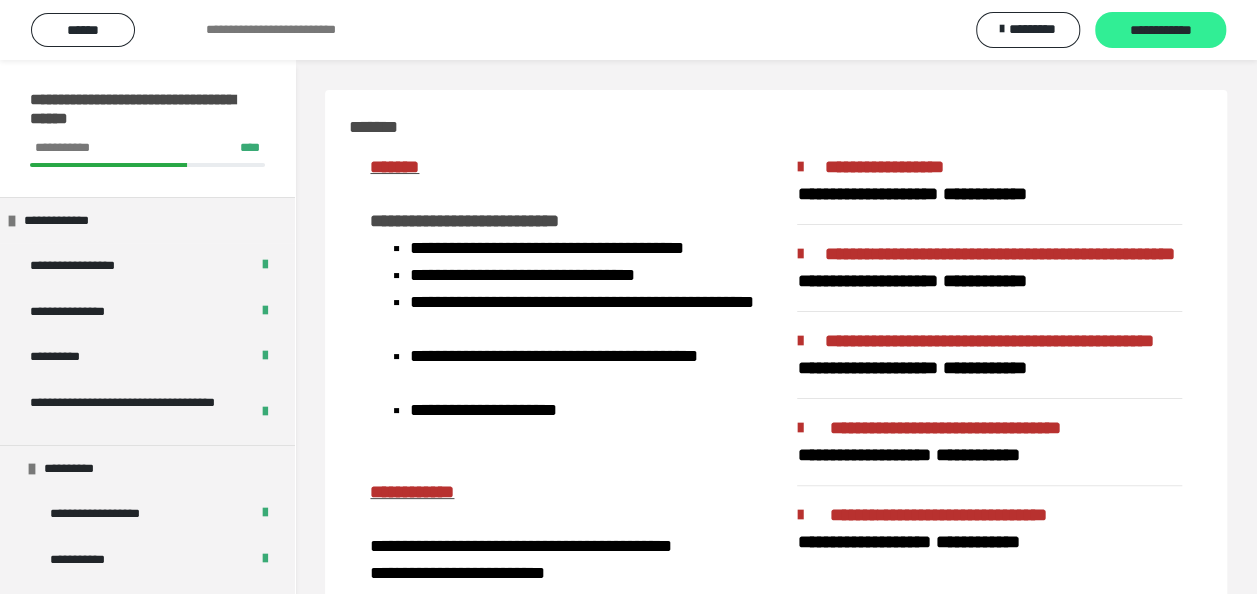 click on "**********" at bounding box center (1160, 31) 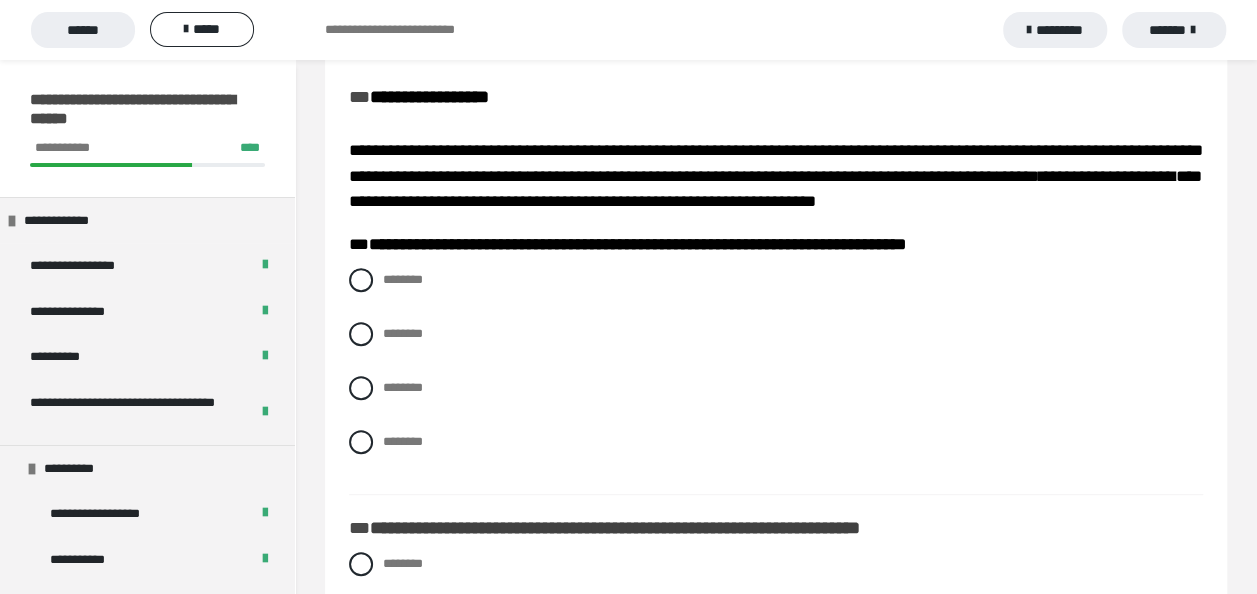 scroll, scrollTop: 240, scrollLeft: 0, axis: vertical 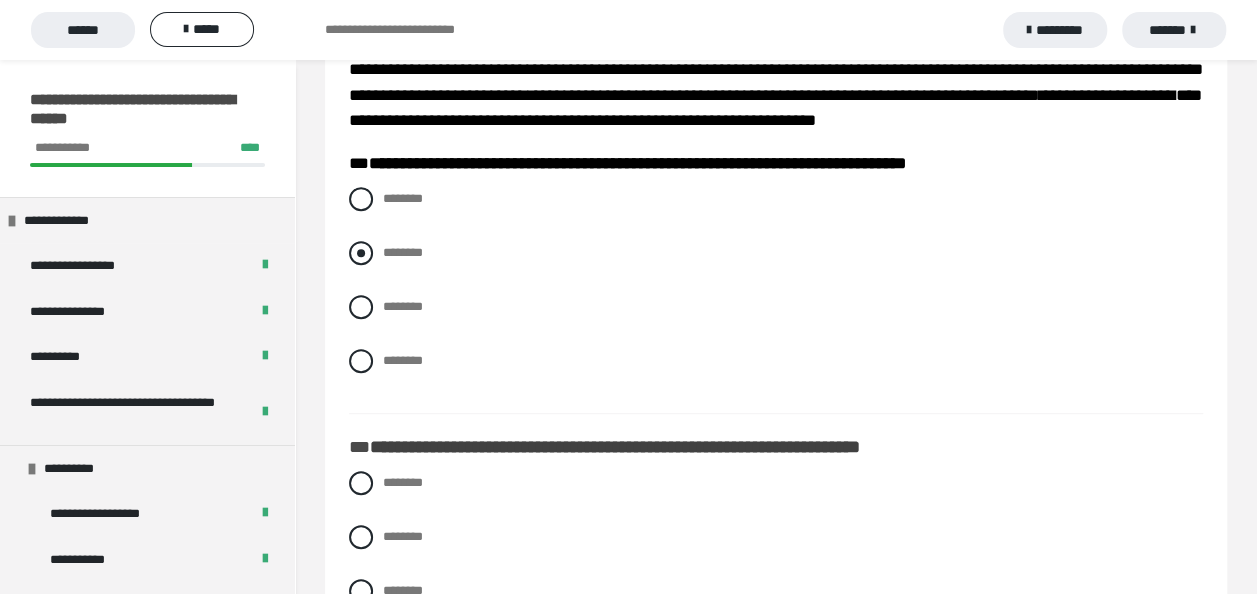 click at bounding box center (361, 253) 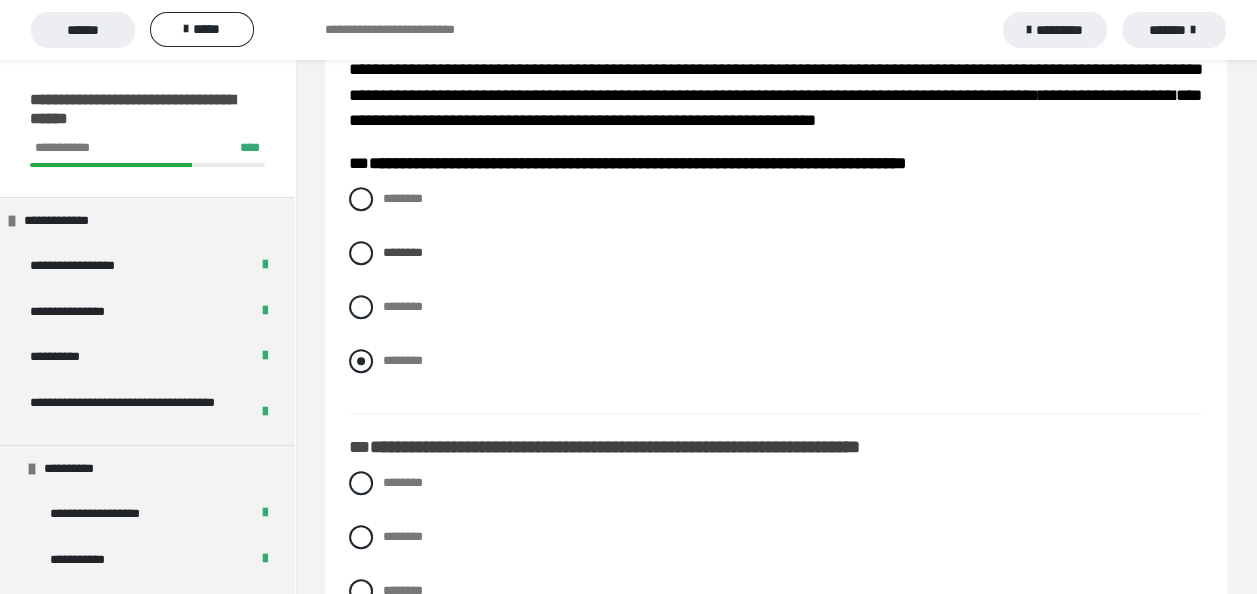 click at bounding box center (361, 361) 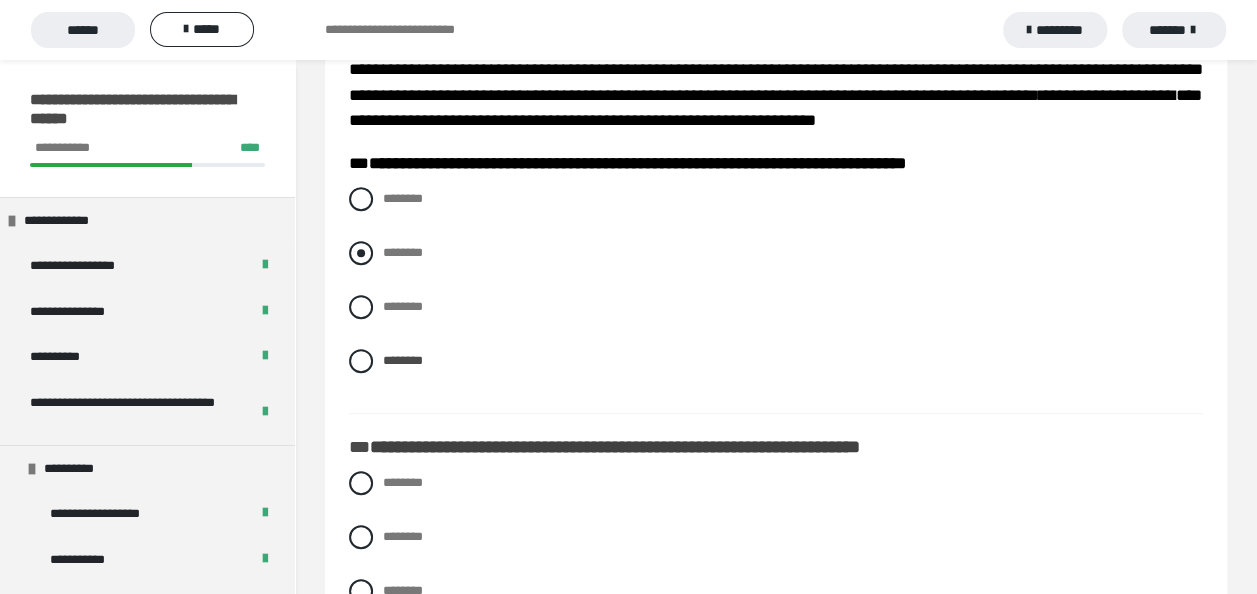 click at bounding box center [361, 253] 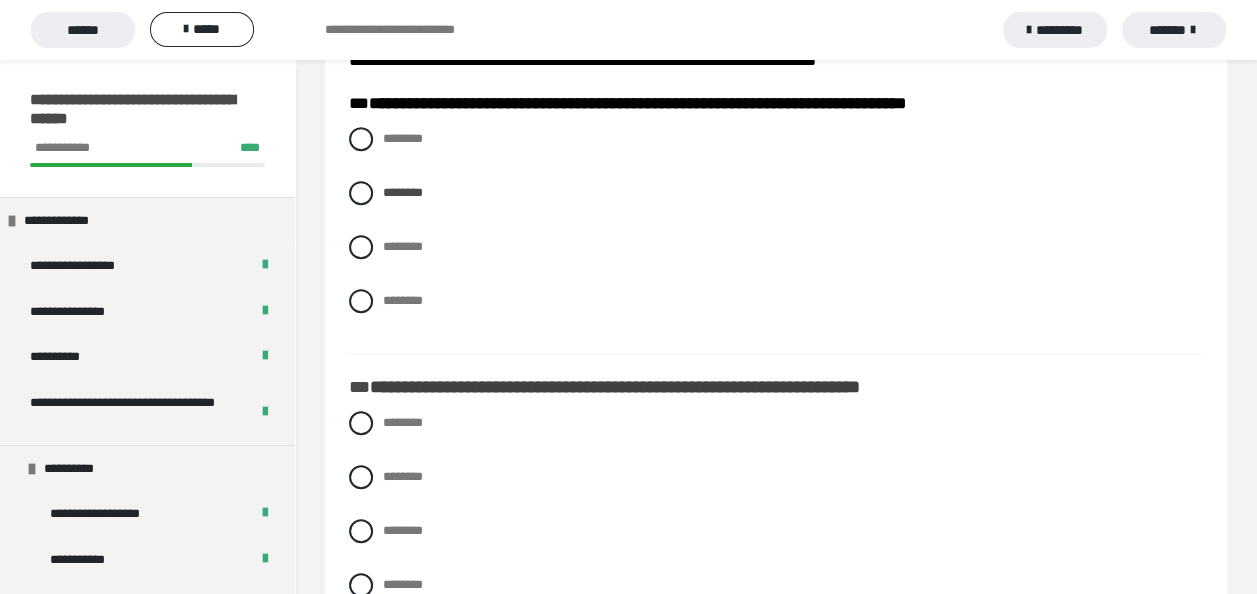 scroll, scrollTop: 400, scrollLeft: 0, axis: vertical 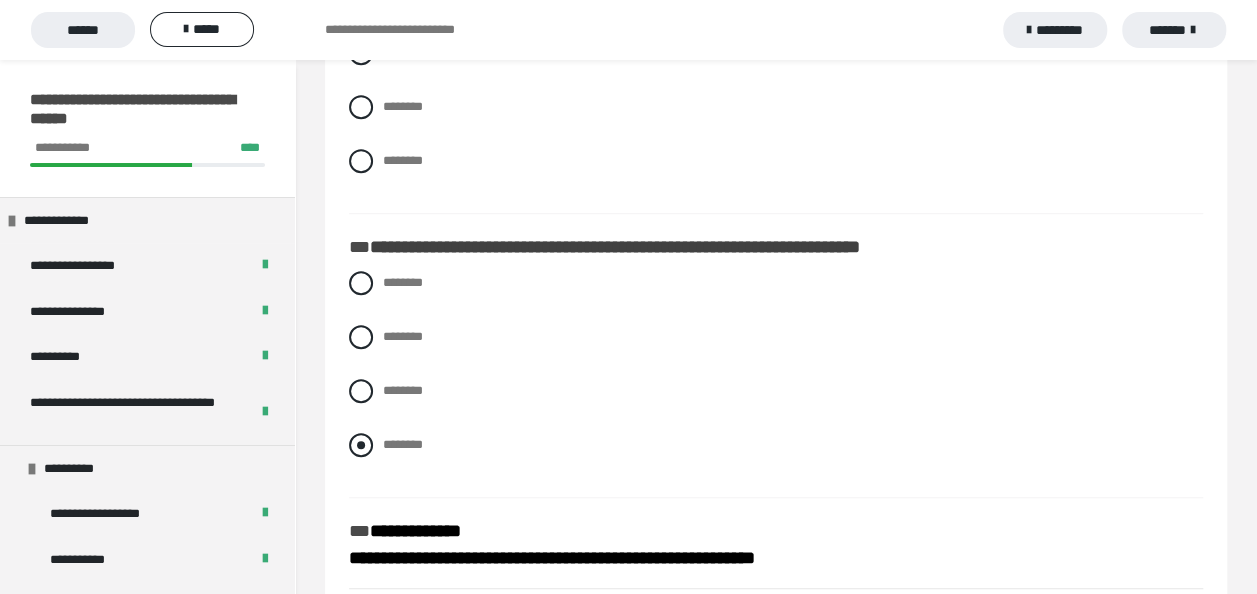 click at bounding box center (361, 445) 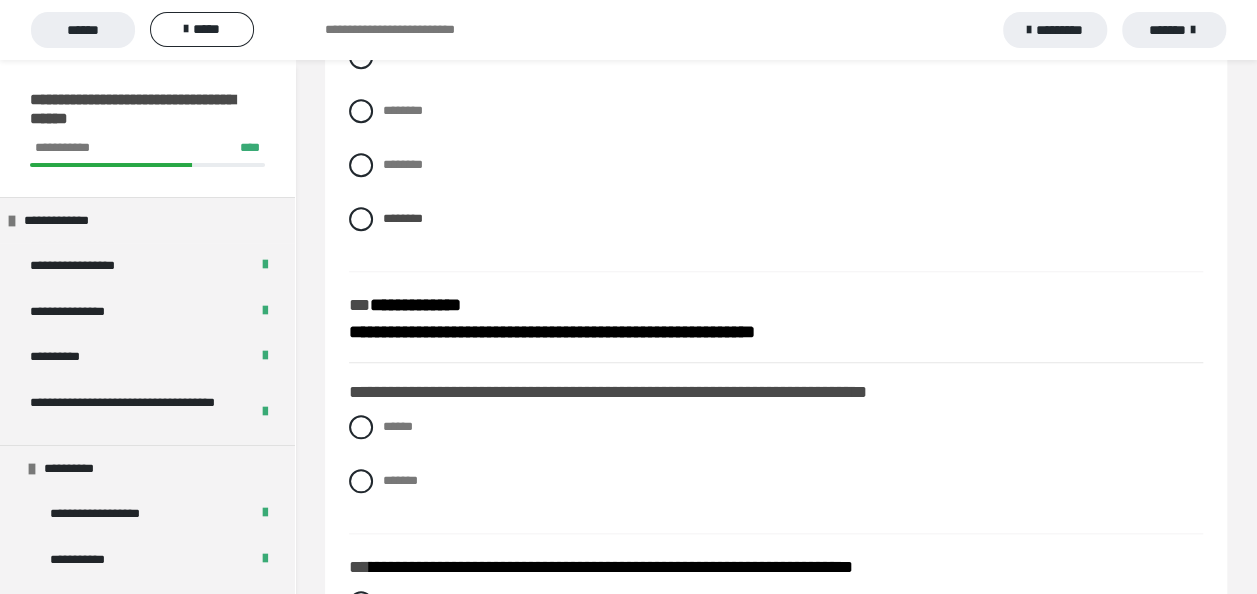 scroll, scrollTop: 773, scrollLeft: 0, axis: vertical 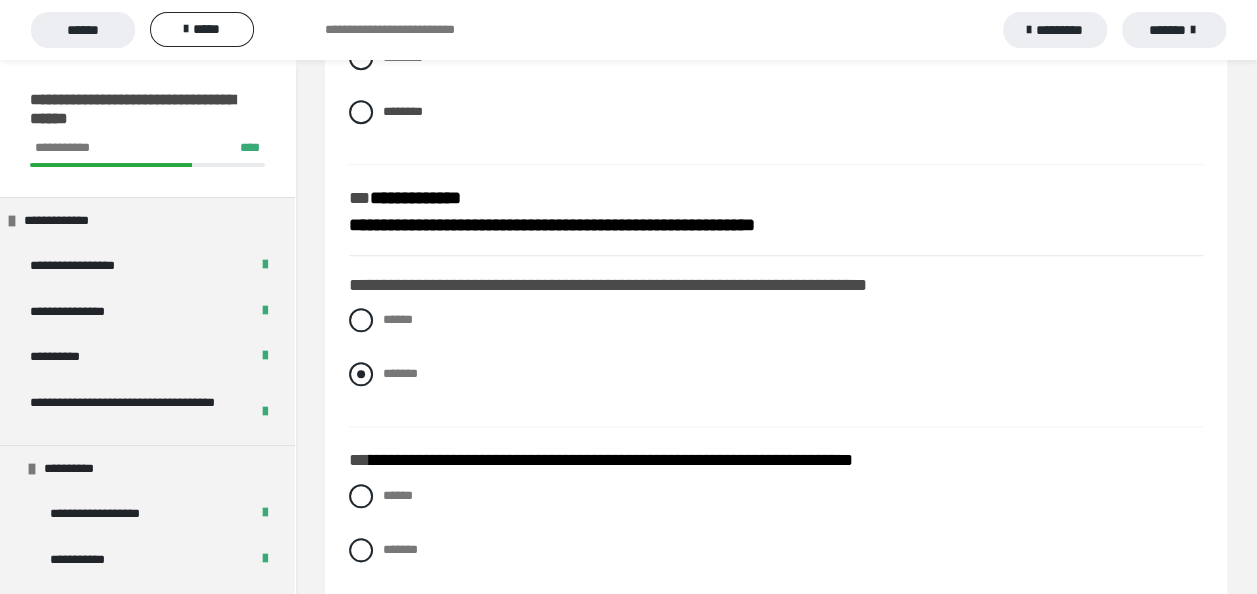 click at bounding box center (361, 374) 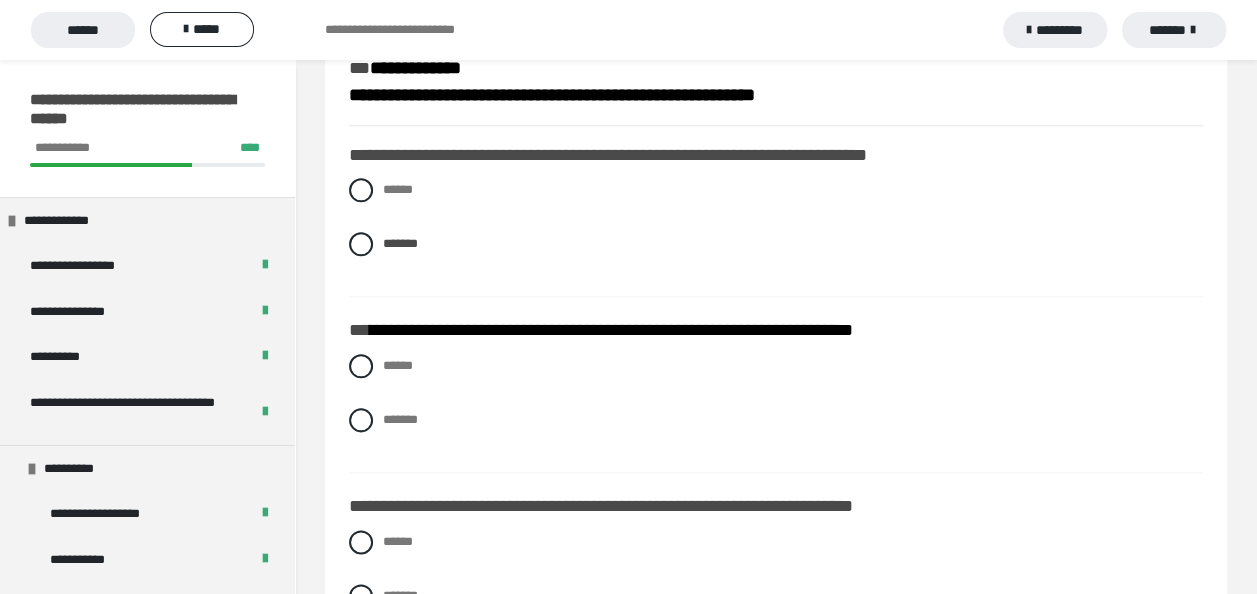 scroll, scrollTop: 1013, scrollLeft: 0, axis: vertical 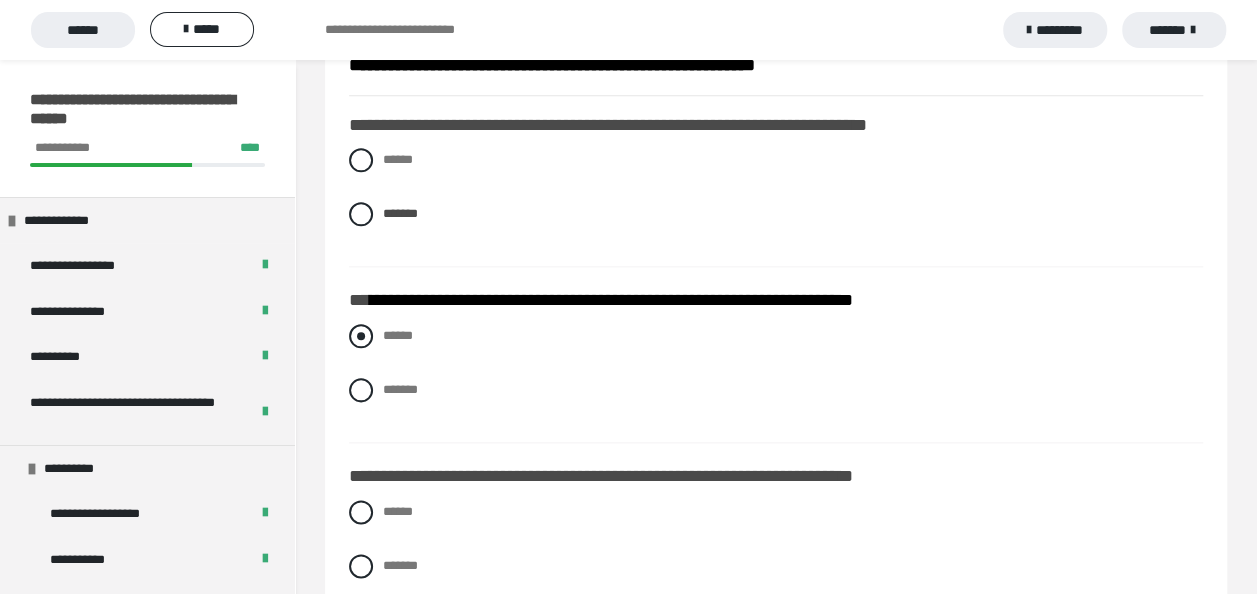 click at bounding box center [361, 336] 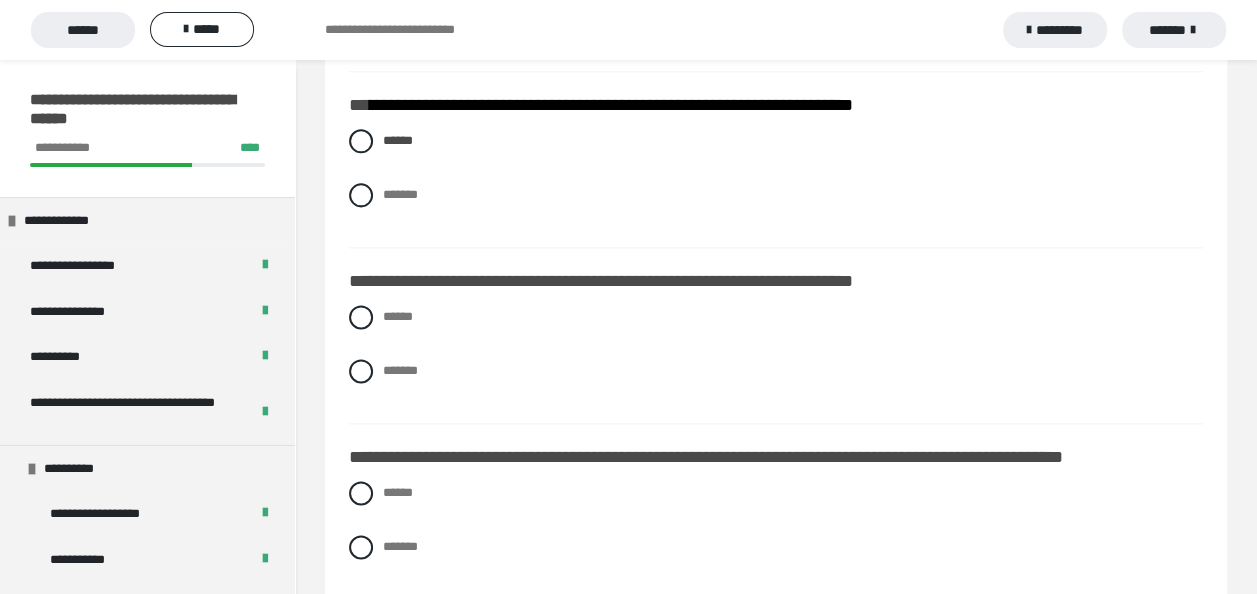 scroll, scrollTop: 1226, scrollLeft: 0, axis: vertical 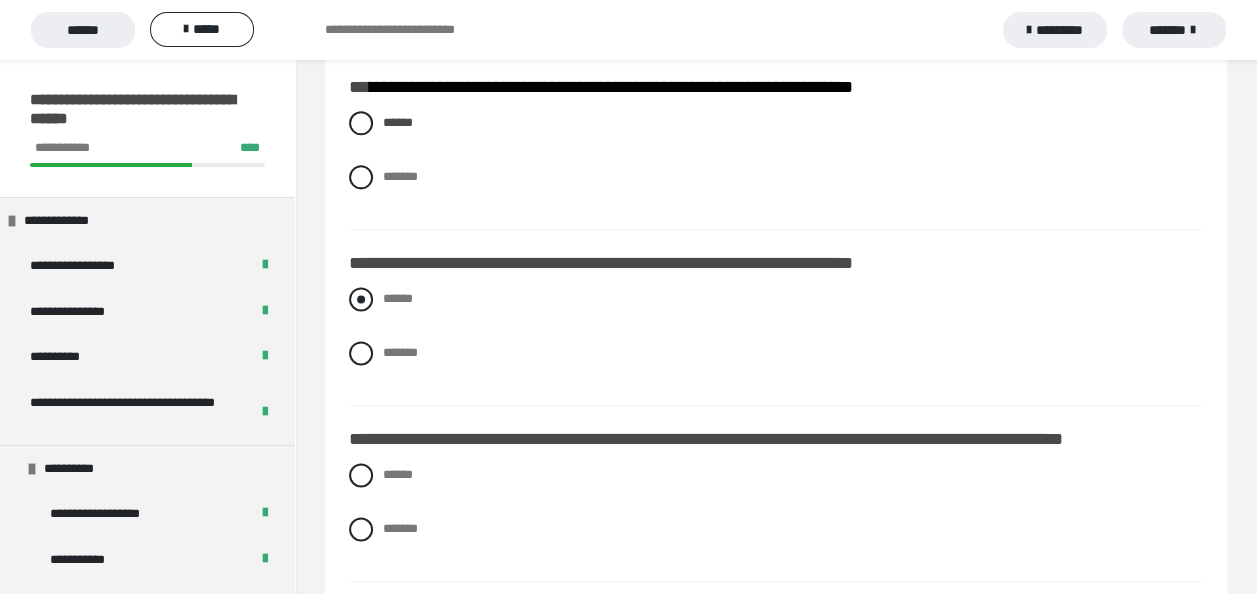 click at bounding box center (361, 299) 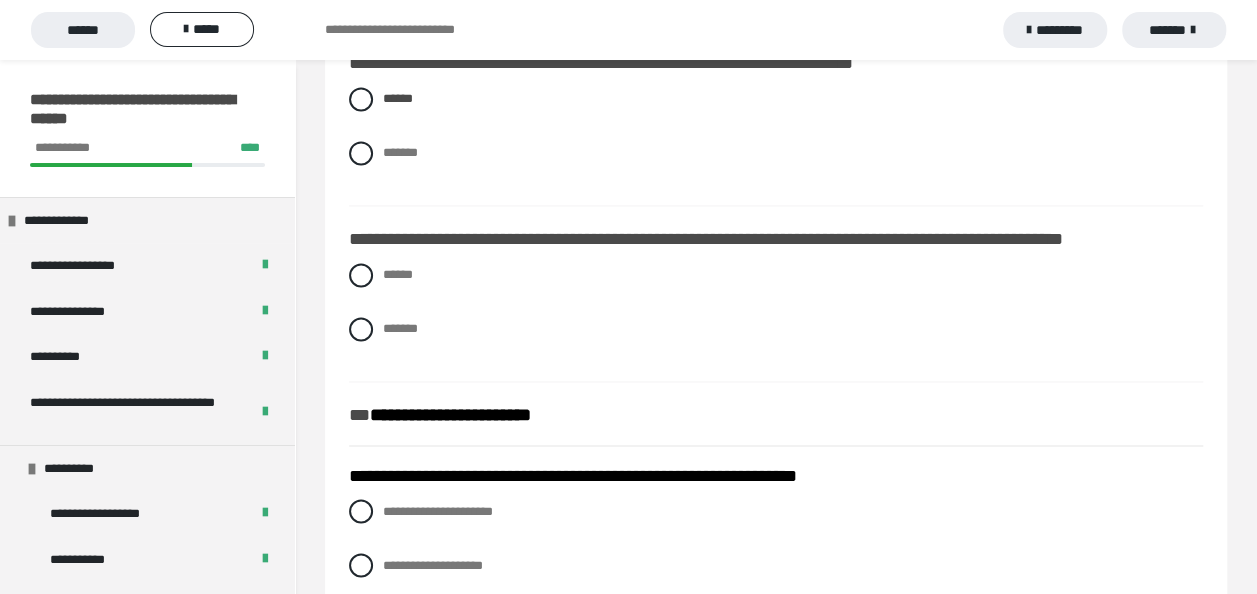 scroll, scrollTop: 1426, scrollLeft: 0, axis: vertical 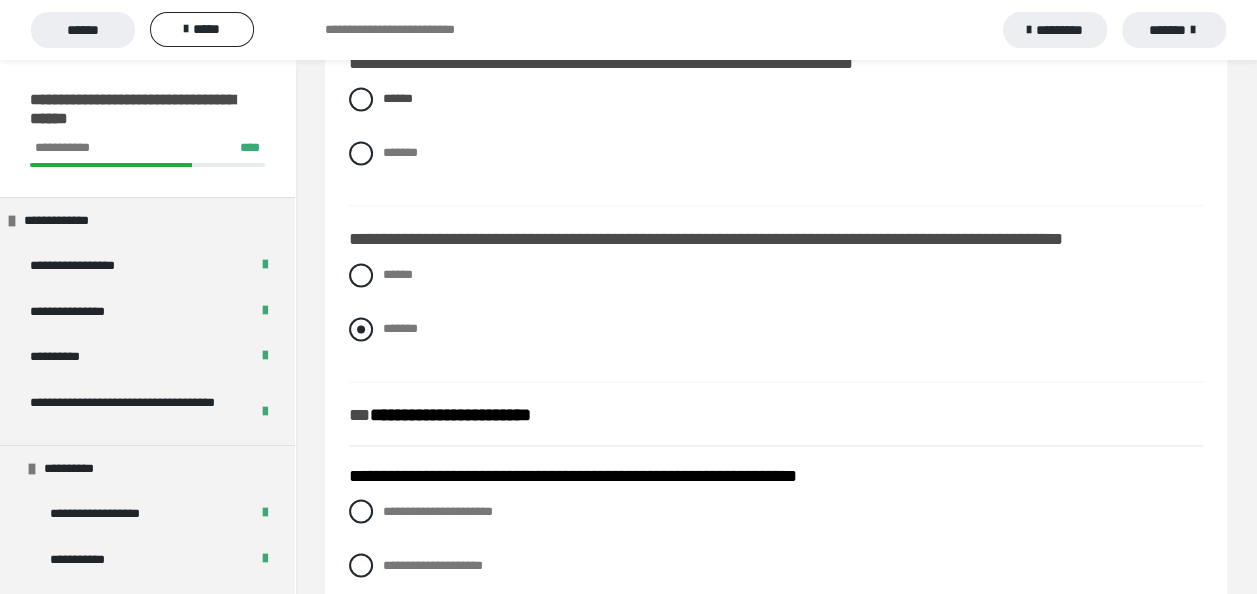 click at bounding box center [361, 329] 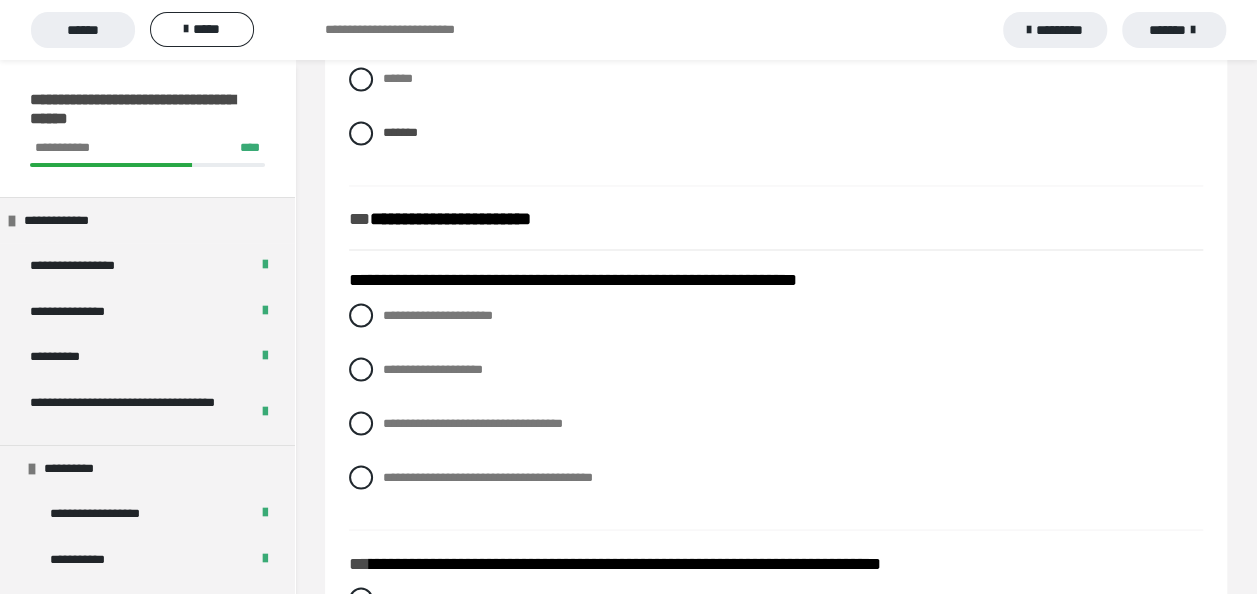 scroll, scrollTop: 1626, scrollLeft: 0, axis: vertical 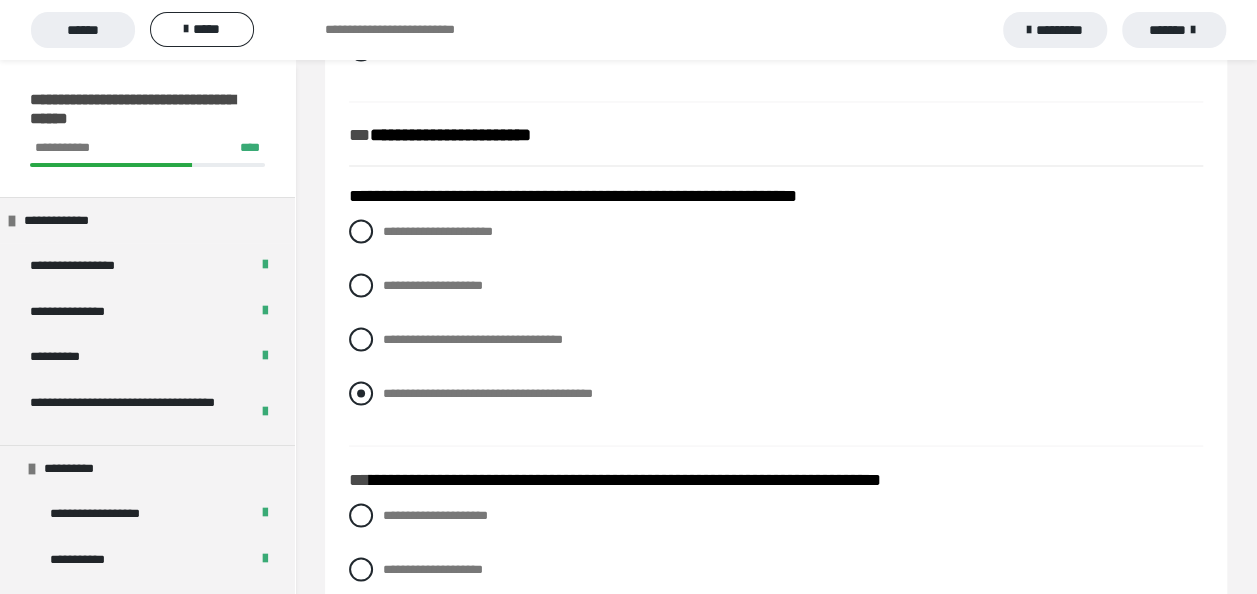 click at bounding box center (361, 393) 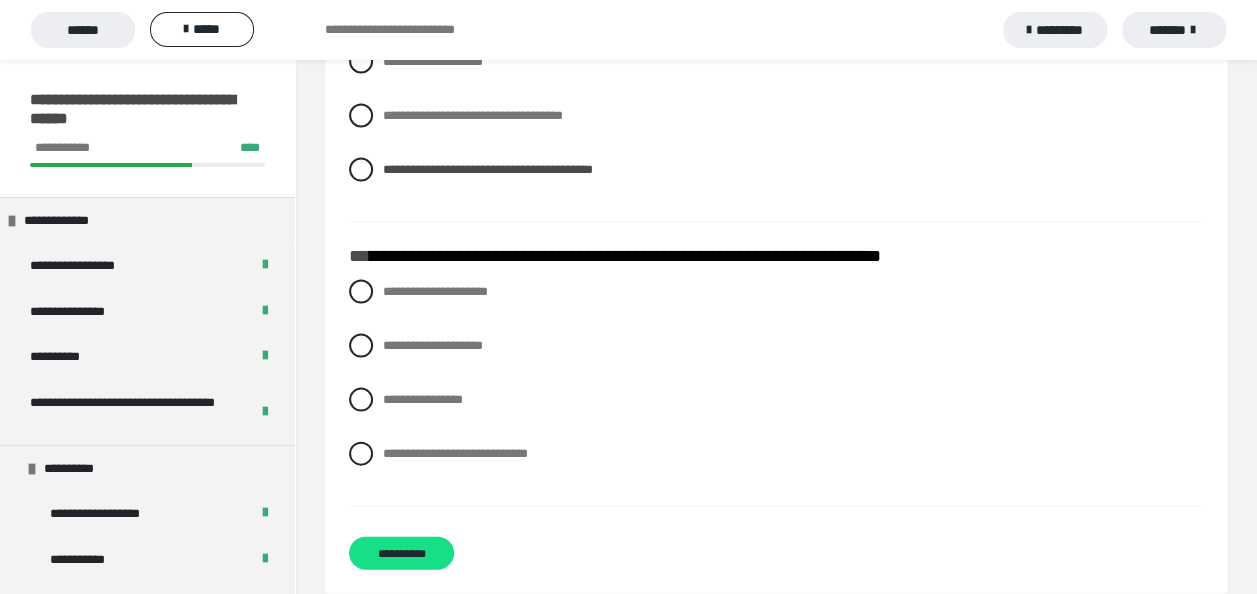scroll, scrollTop: 1946, scrollLeft: 0, axis: vertical 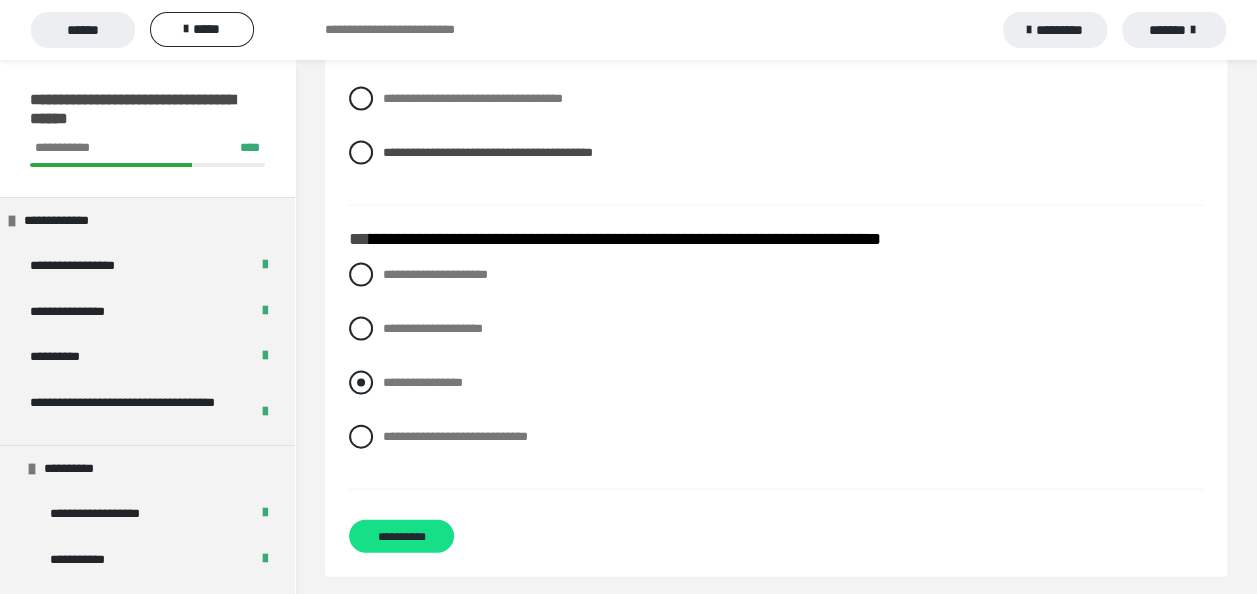click at bounding box center (361, 383) 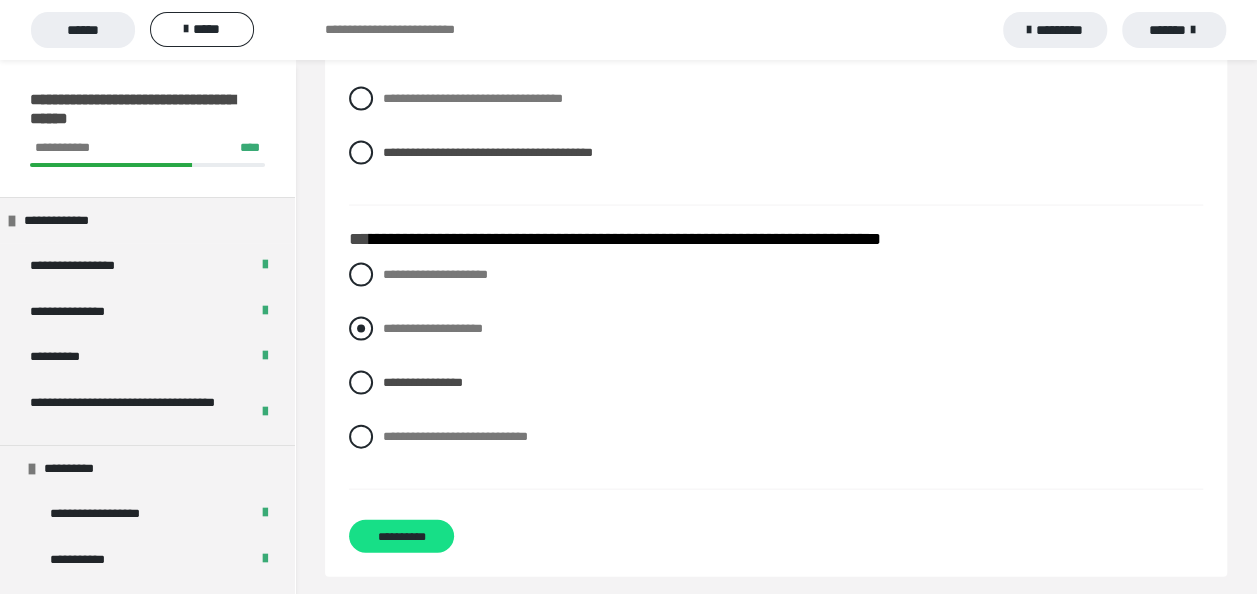 click at bounding box center (361, 329) 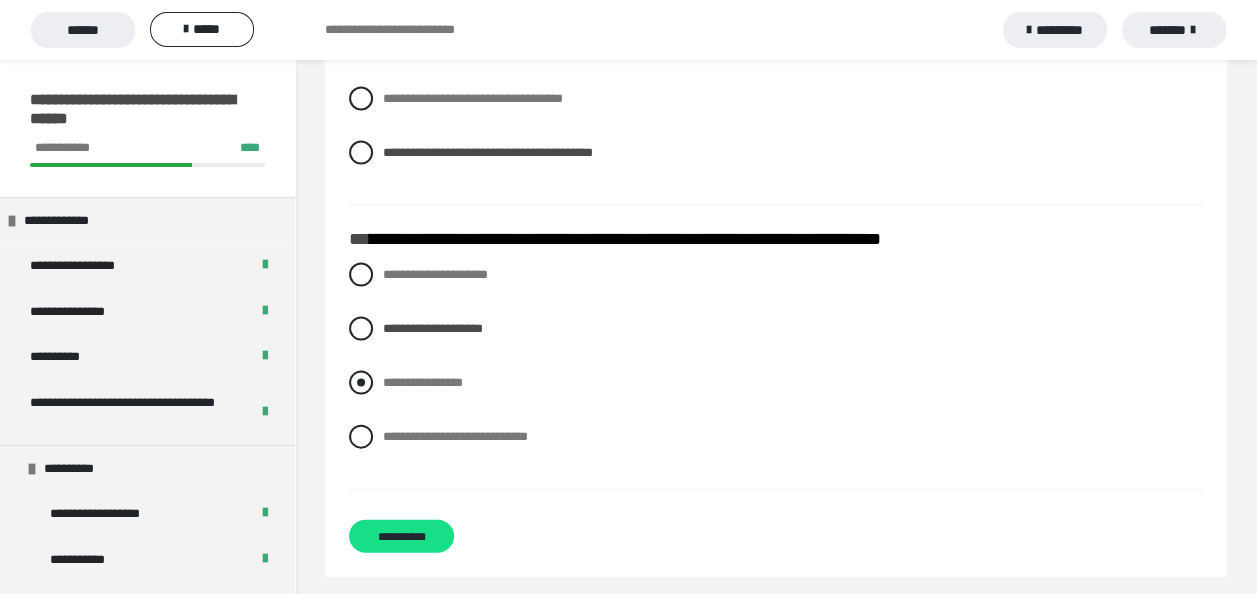 click at bounding box center [361, 383] 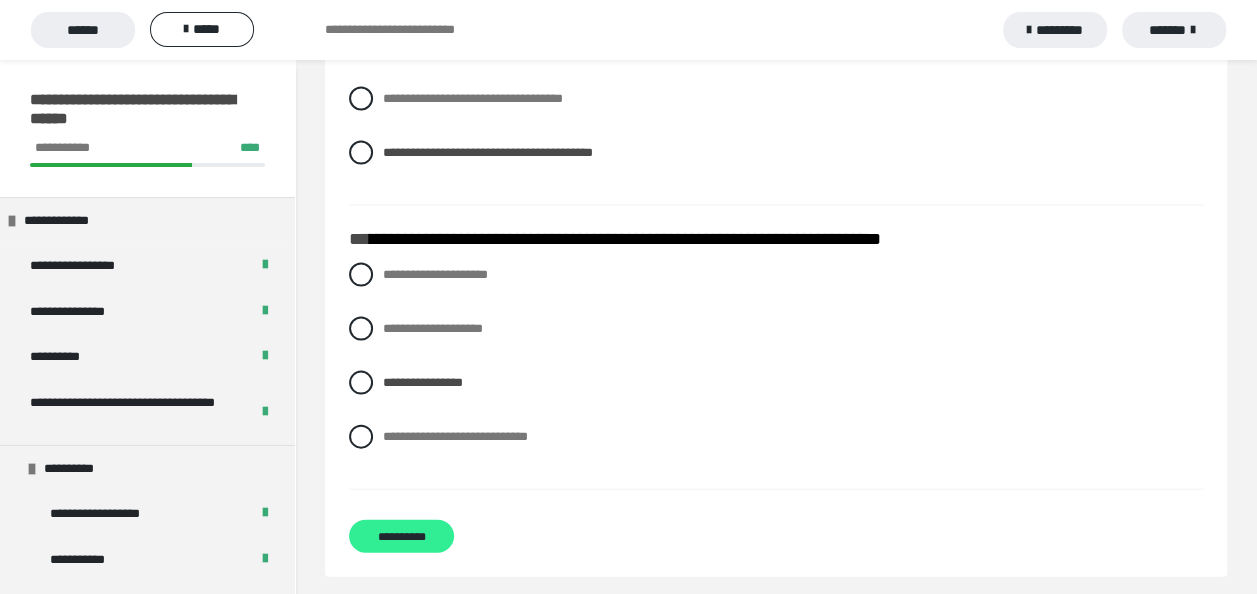 click on "**********" at bounding box center [401, 536] 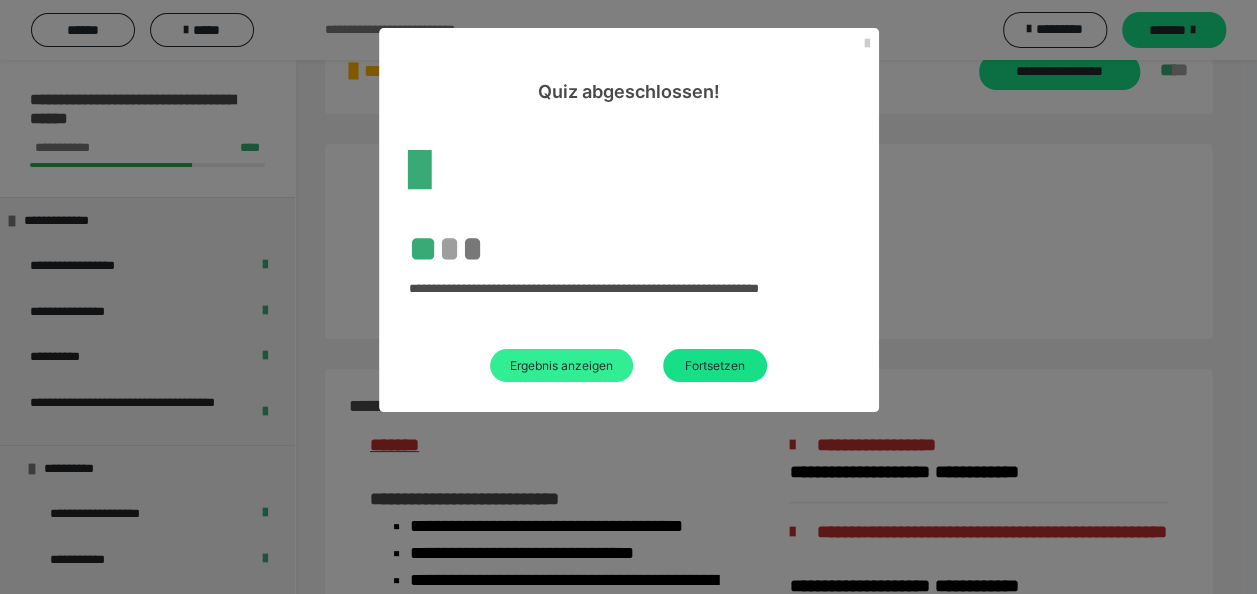 scroll, scrollTop: 1946, scrollLeft: 0, axis: vertical 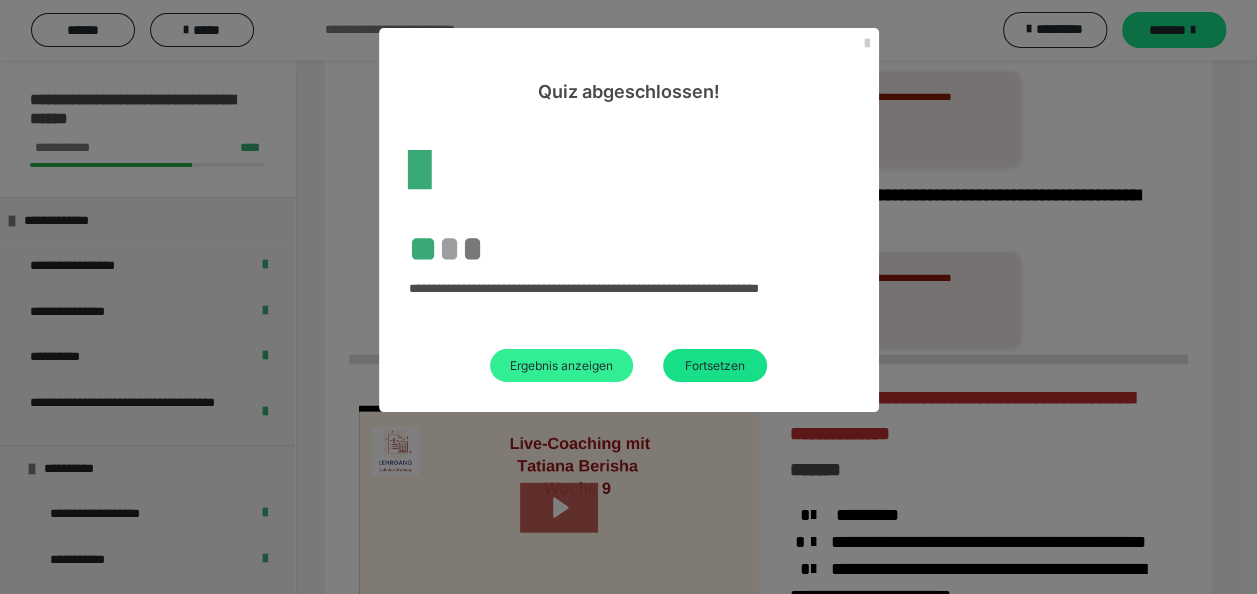 click on "Ergebnis anzeigen" at bounding box center (561, 365) 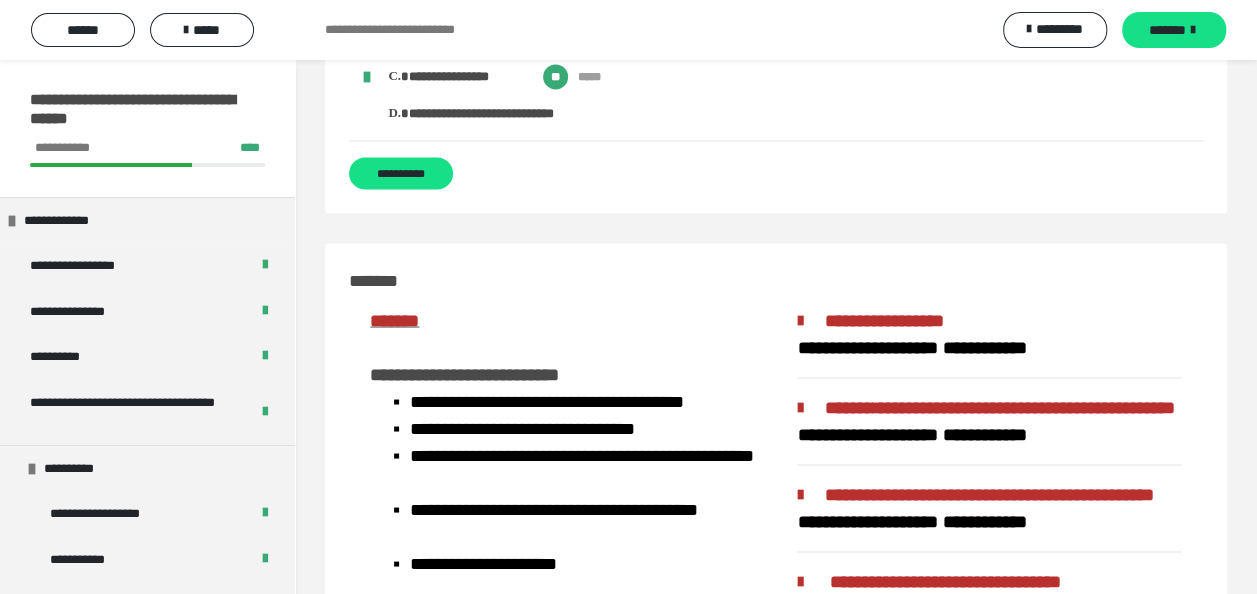 scroll, scrollTop: 1648, scrollLeft: 0, axis: vertical 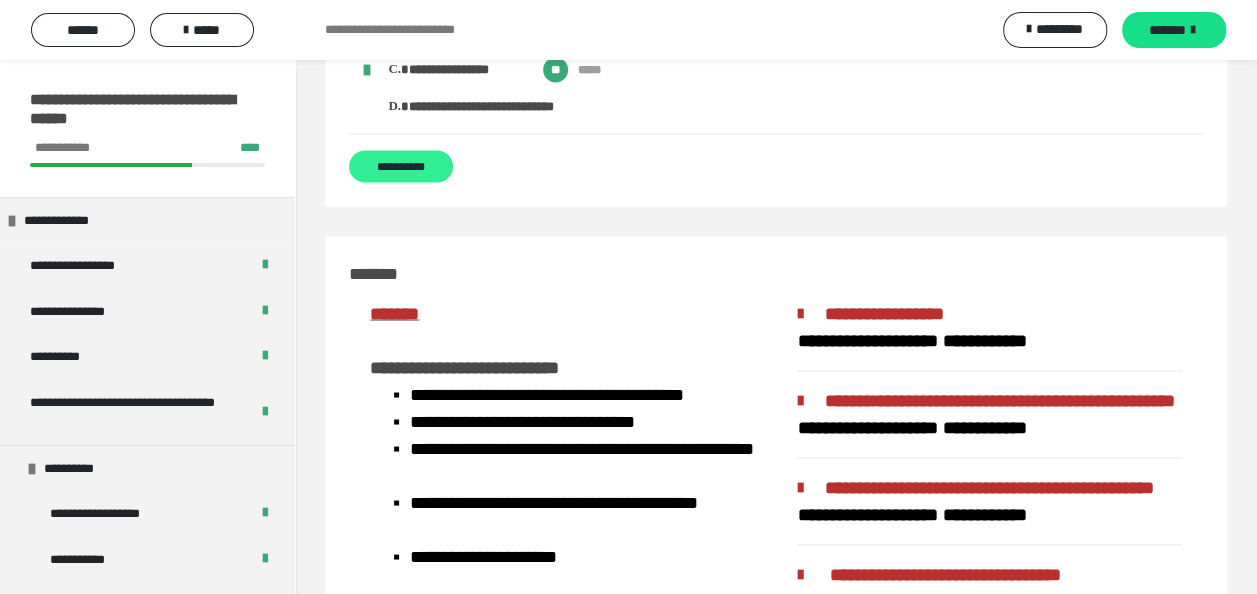 click on "**********" at bounding box center (401, 166) 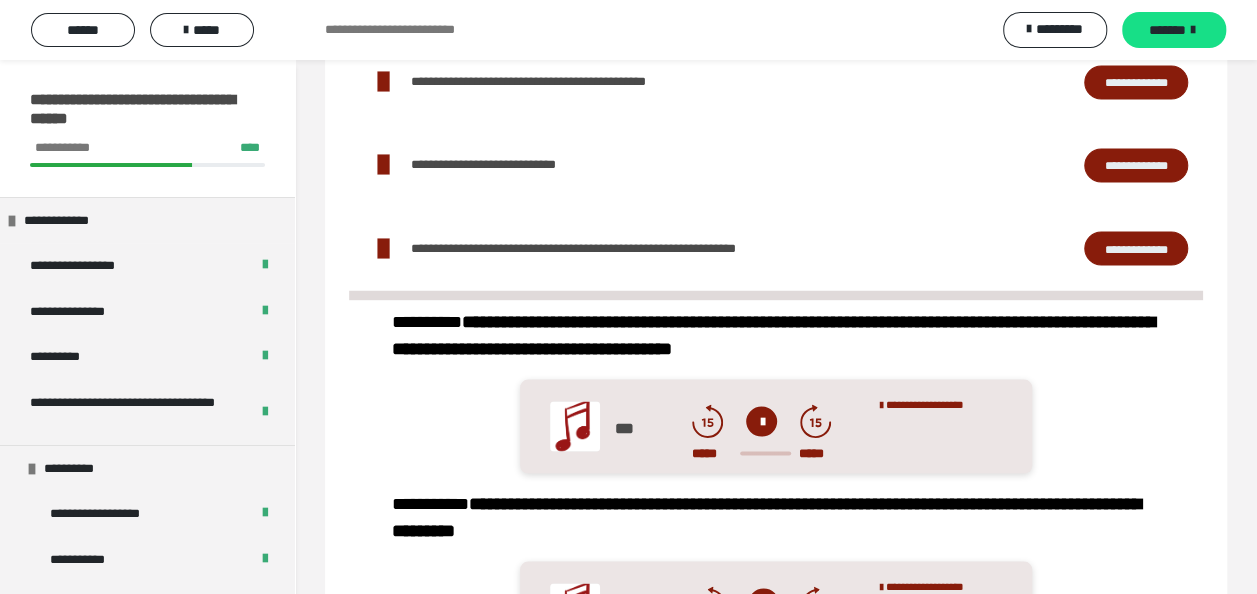scroll, scrollTop: 168, scrollLeft: 0, axis: vertical 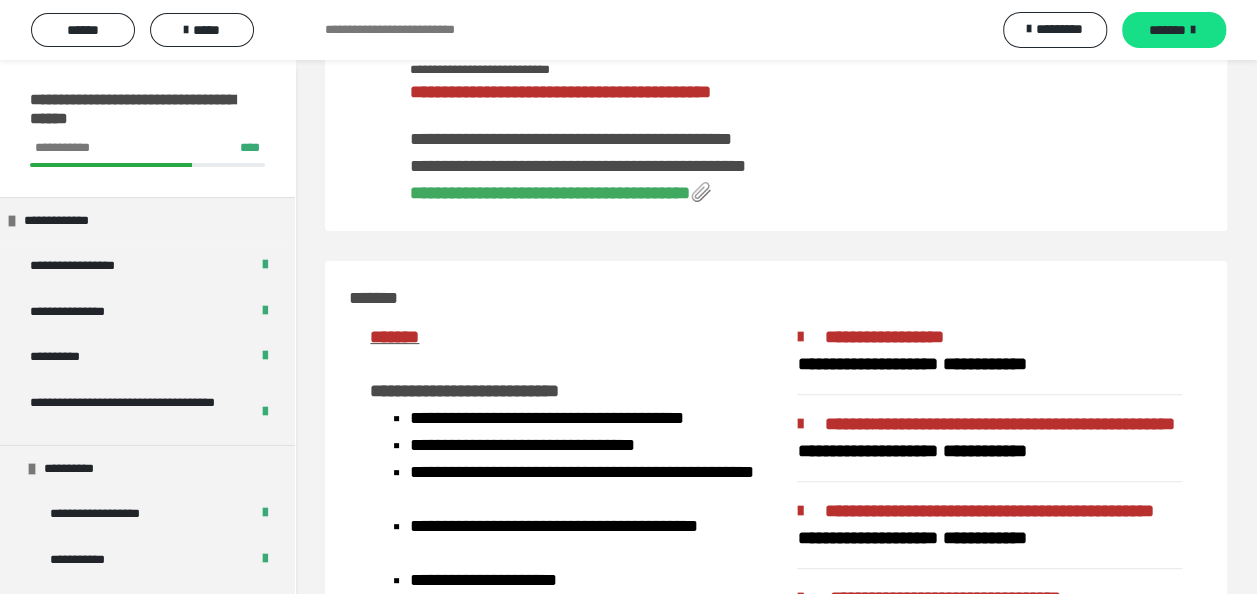 click on "**********" at bounding box center (550, 193) 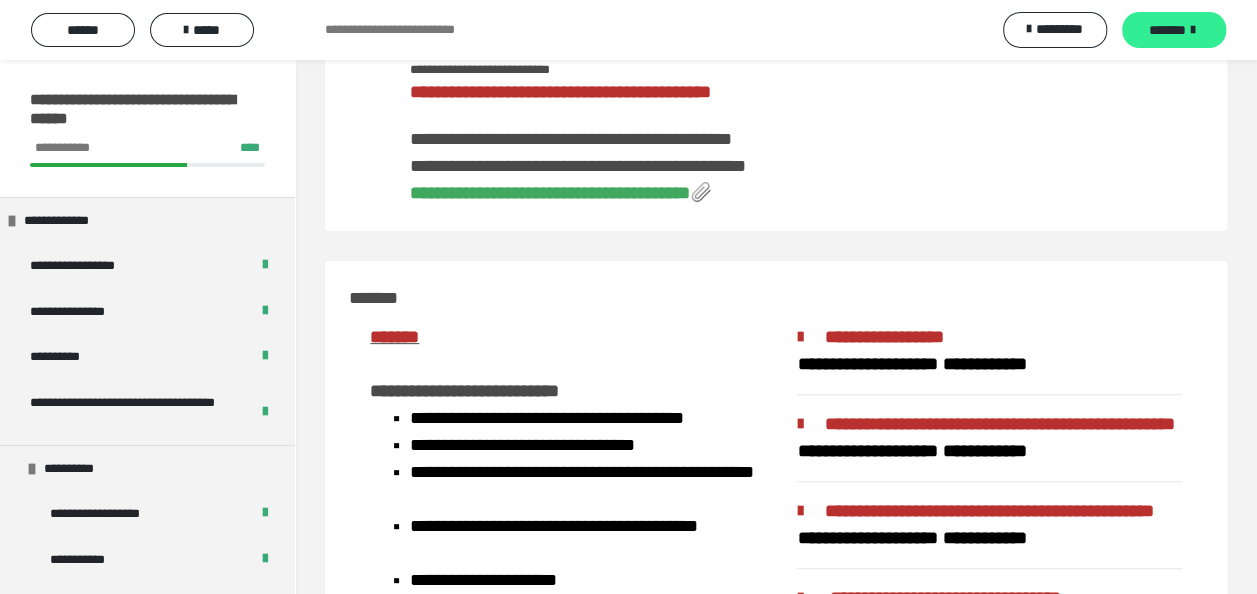 scroll, scrollTop: 168, scrollLeft: 0, axis: vertical 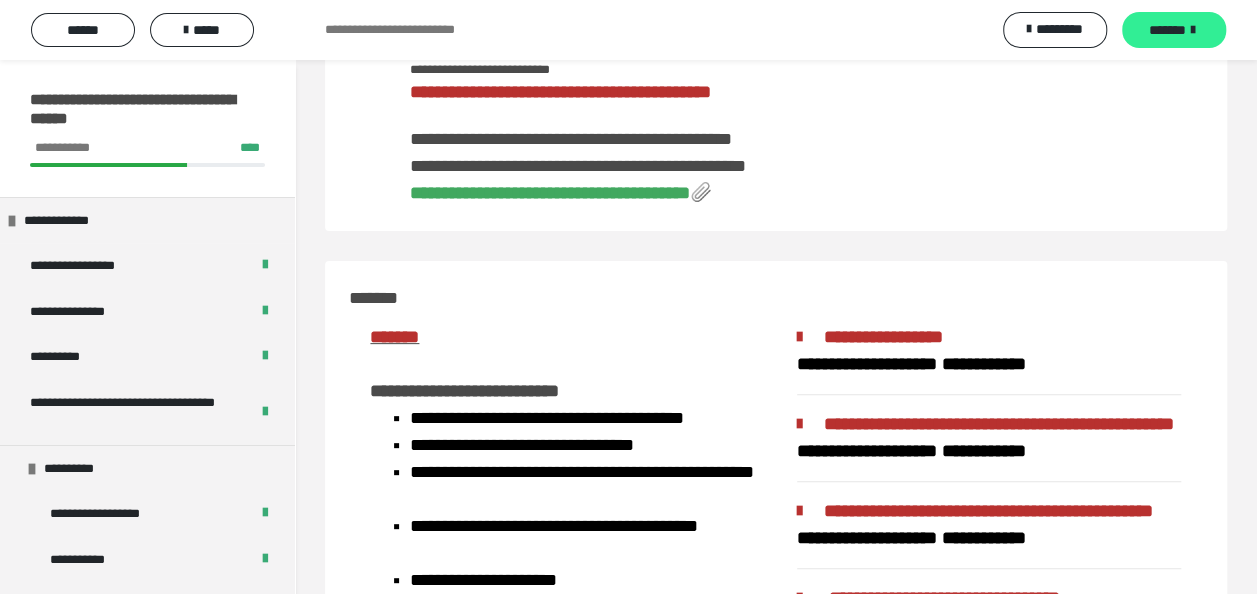 click on "*******" at bounding box center (1167, 30) 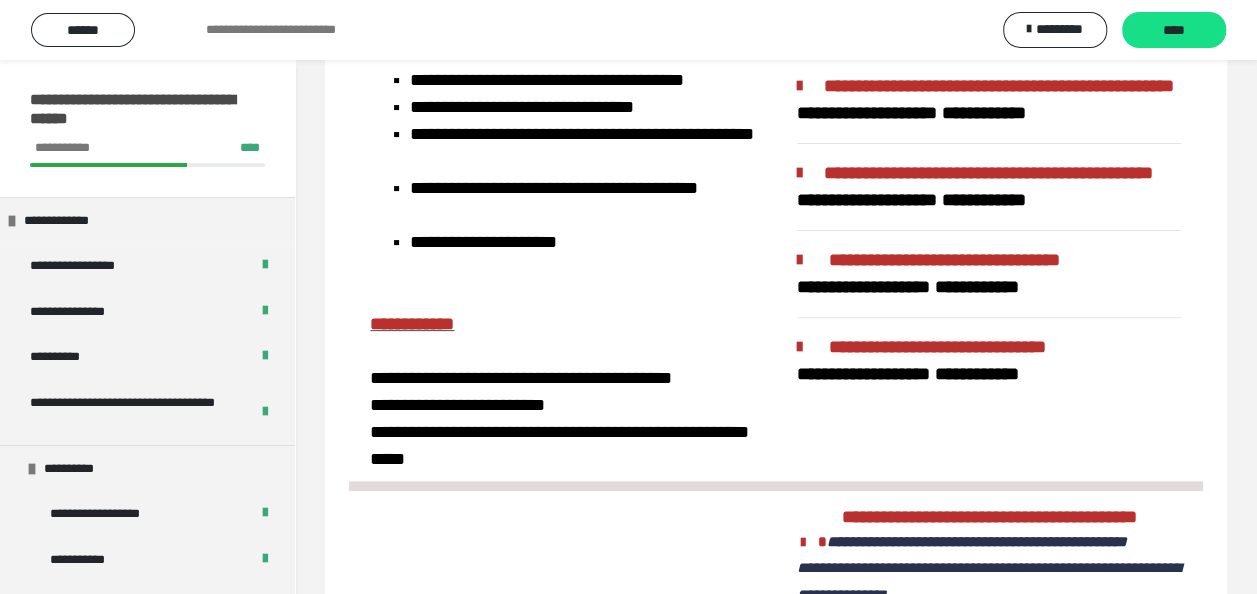 scroll, scrollTop: 0, scrollLeft: 0, axis: both 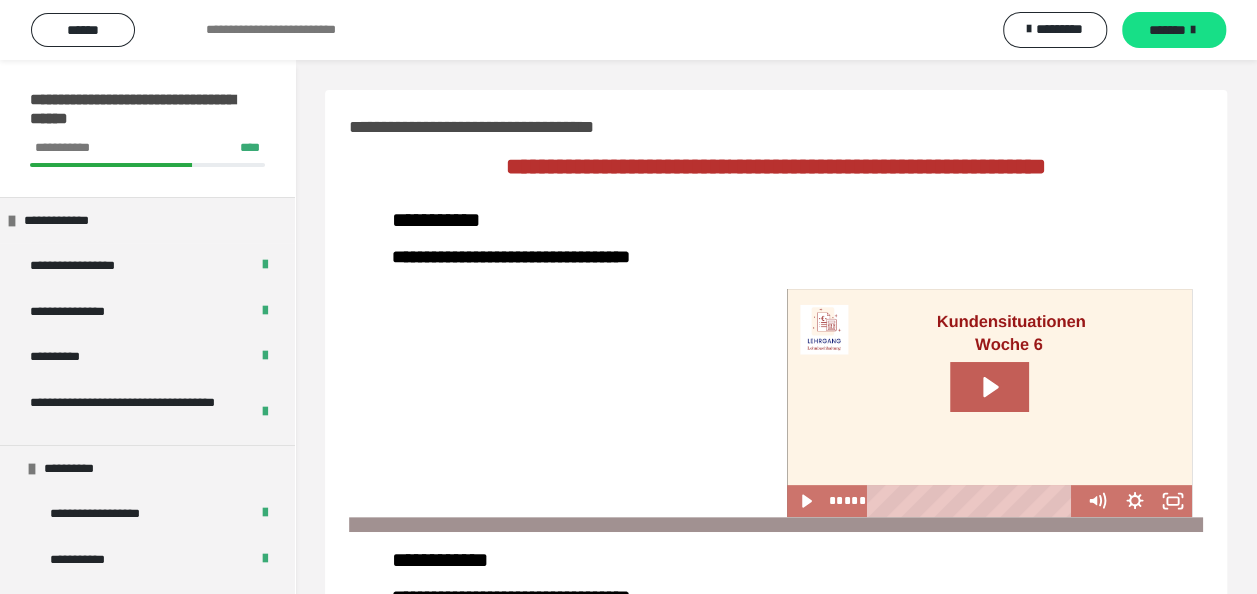 click at bounding box center (989, 403) 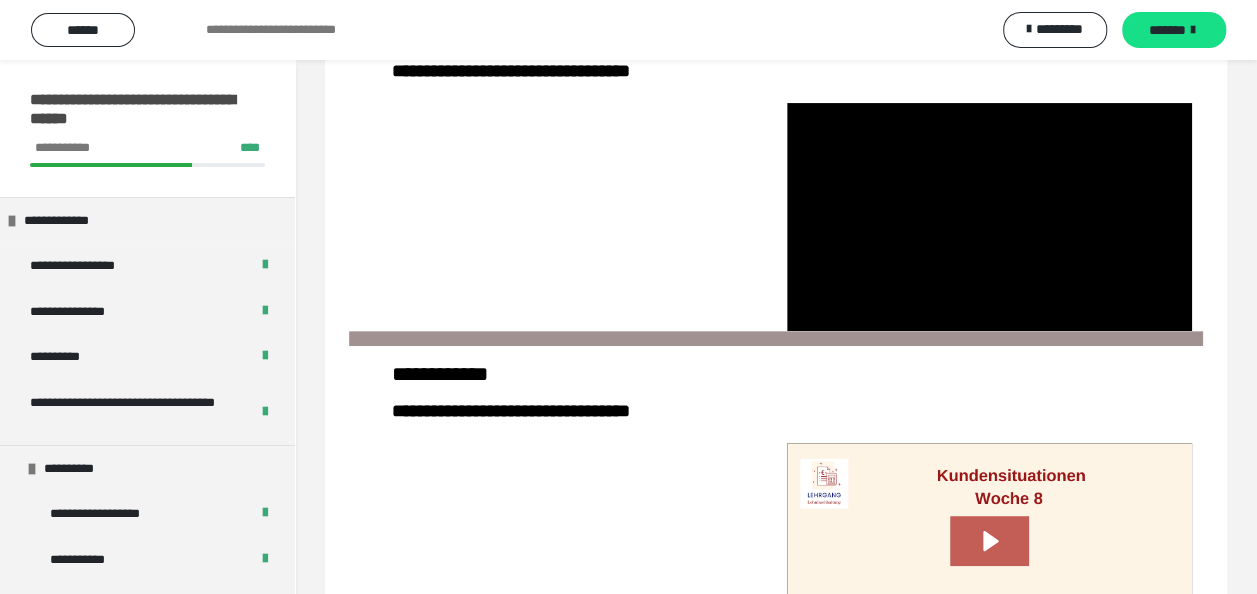 scroll, scrollTop: 346, scrollLeft: 0, axis: vertical 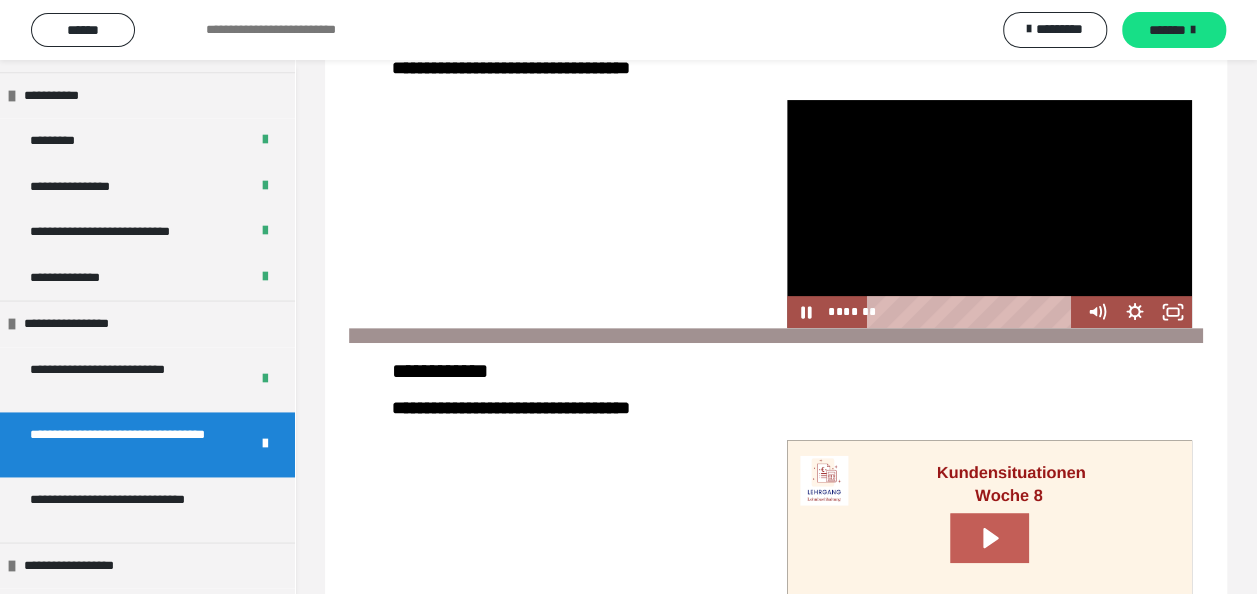 click at bounding box center [989, 214] 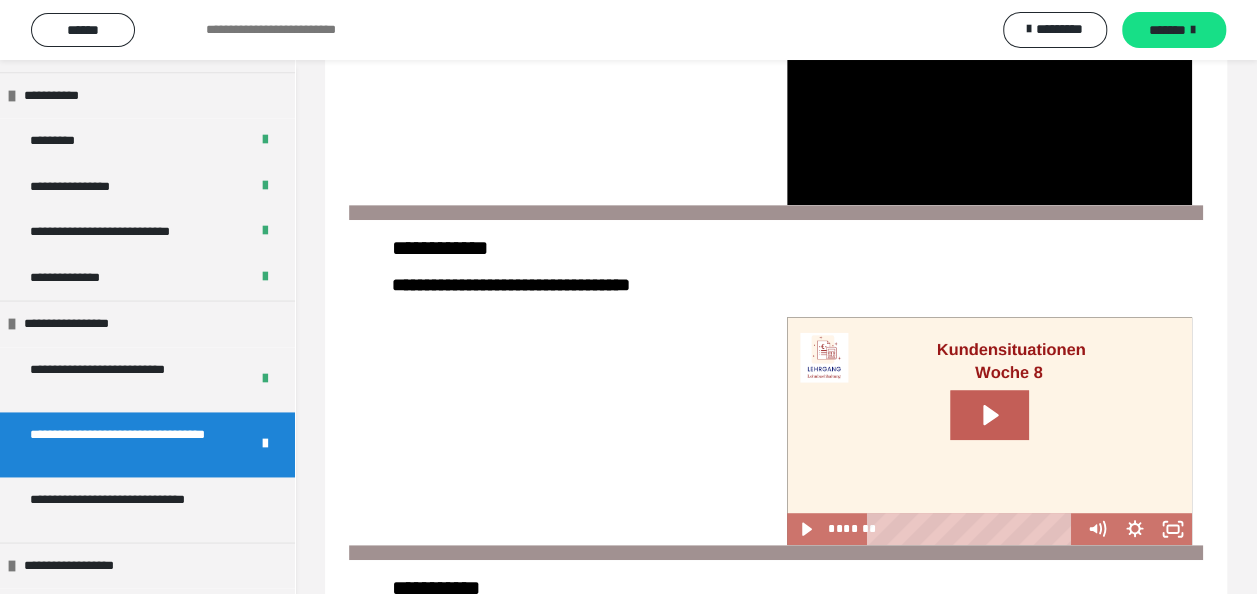 scroll, scrollTop: 349, scrollLeft: 0, axis: vertical 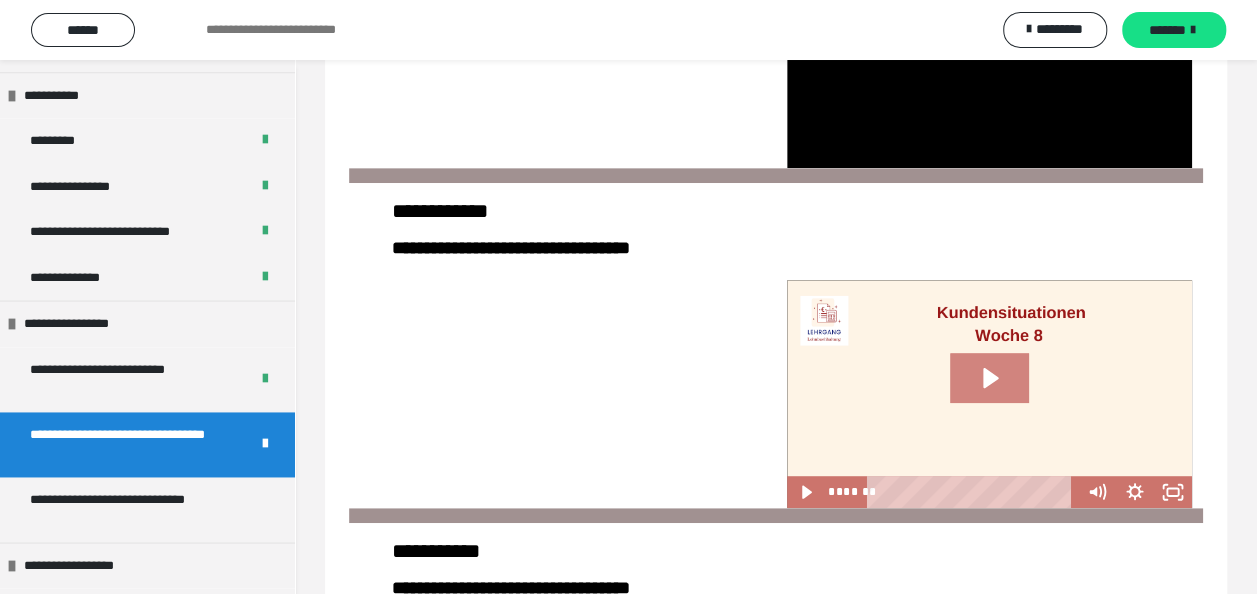 click 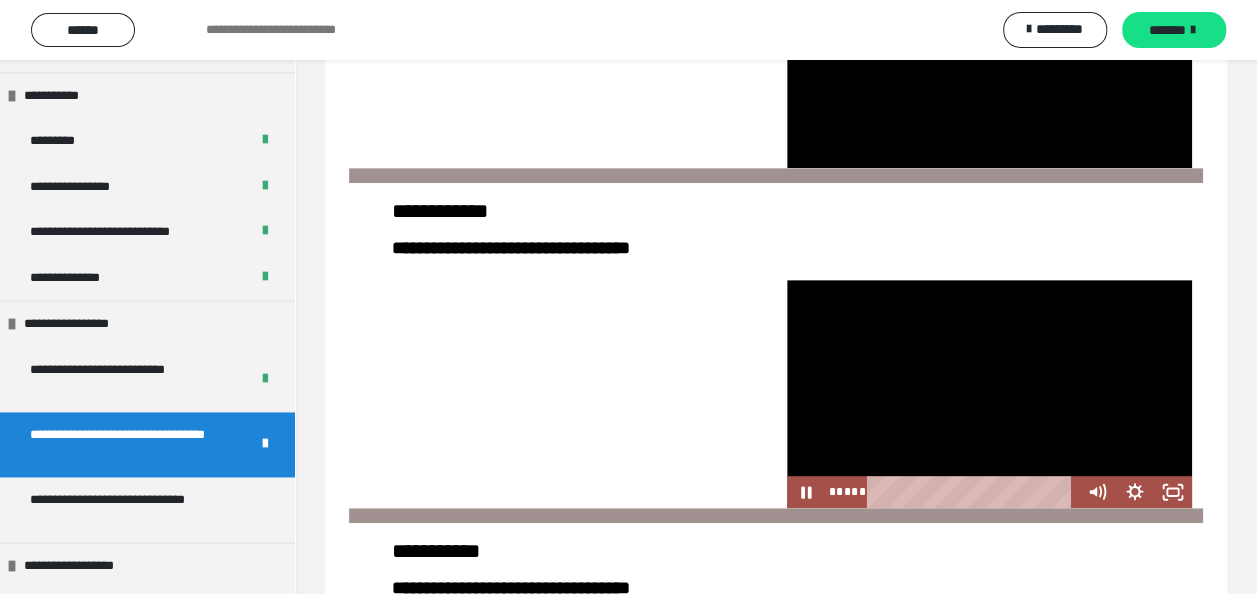 click at bounding box center (989, 394) 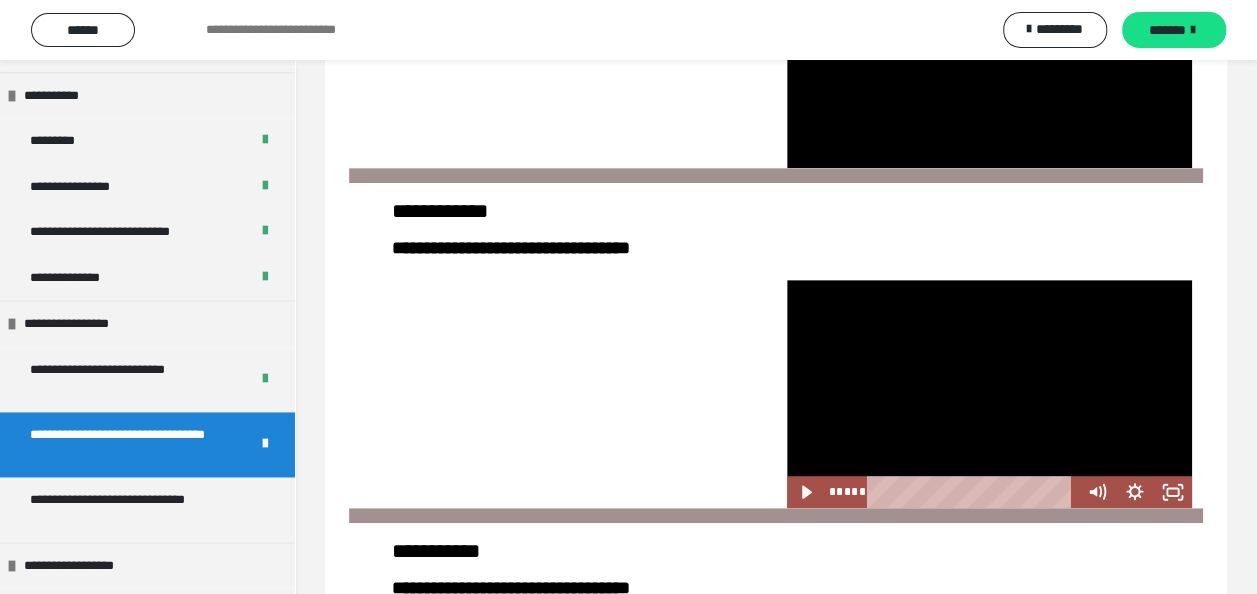 click at bounding box center [989, 394] 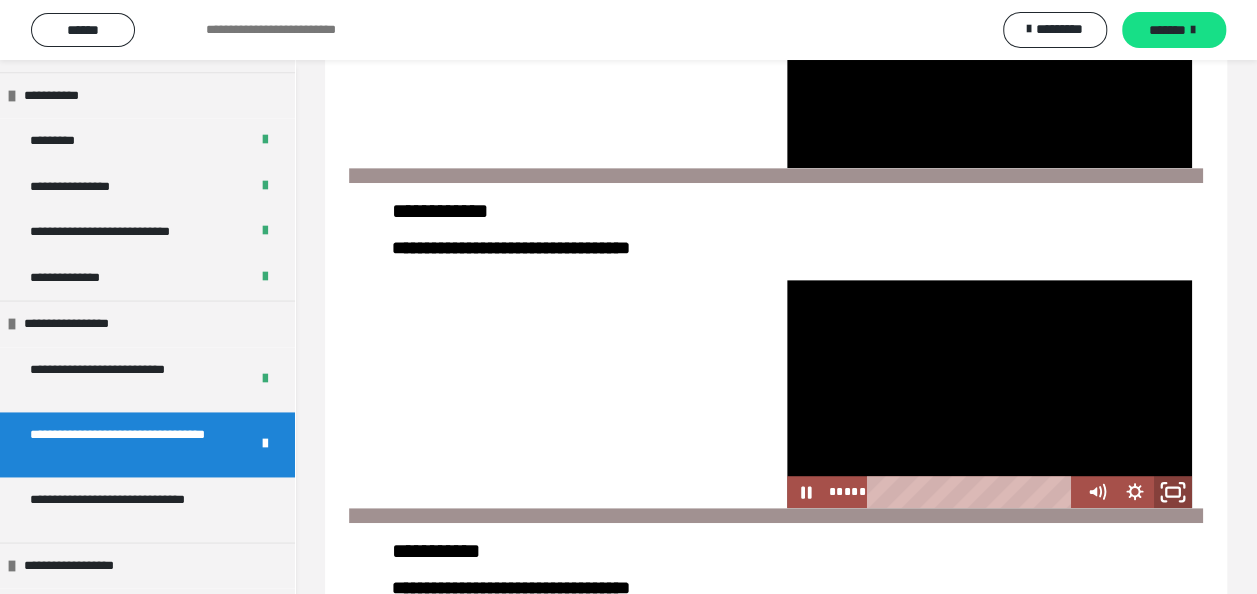 click 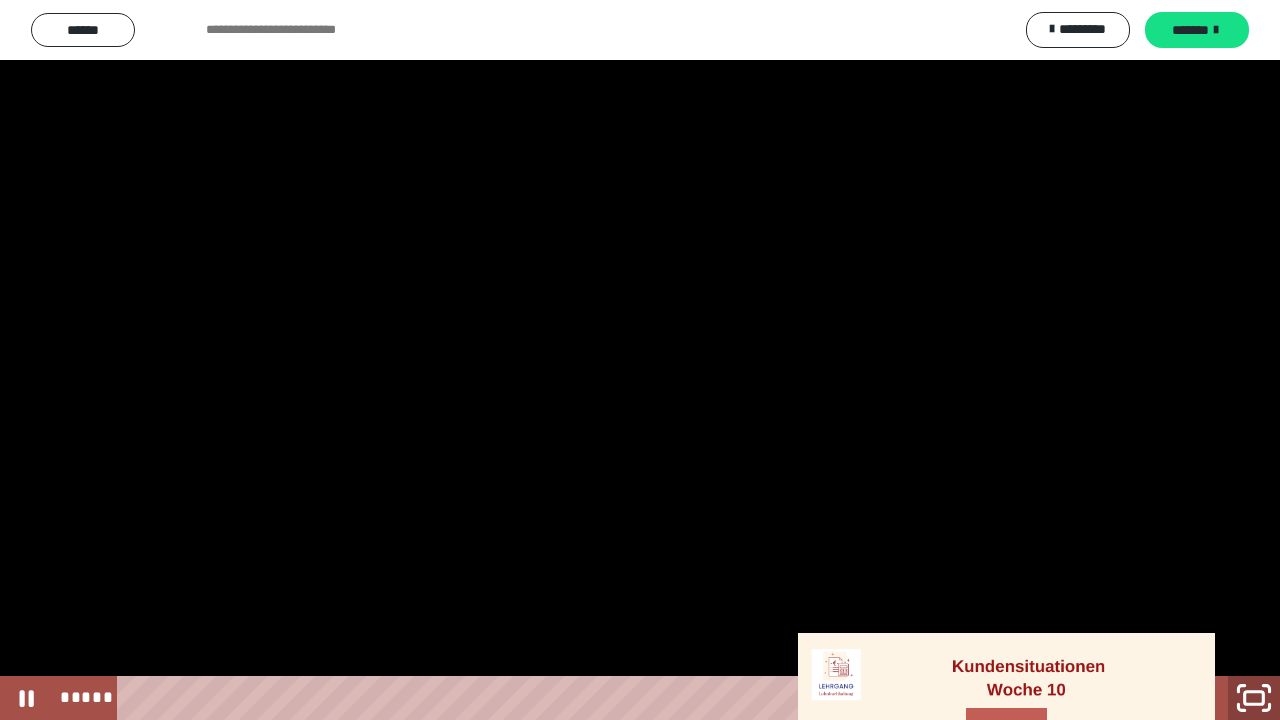 click 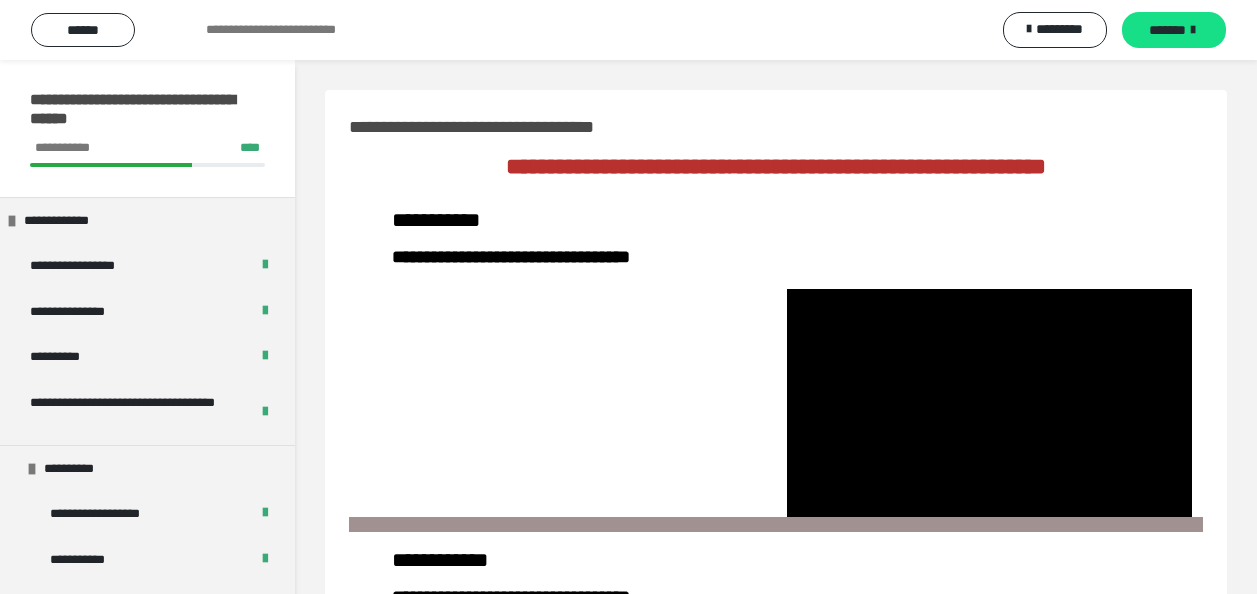 scroll, scrollTop: 349, scrollLeft: 0, axis: vertical 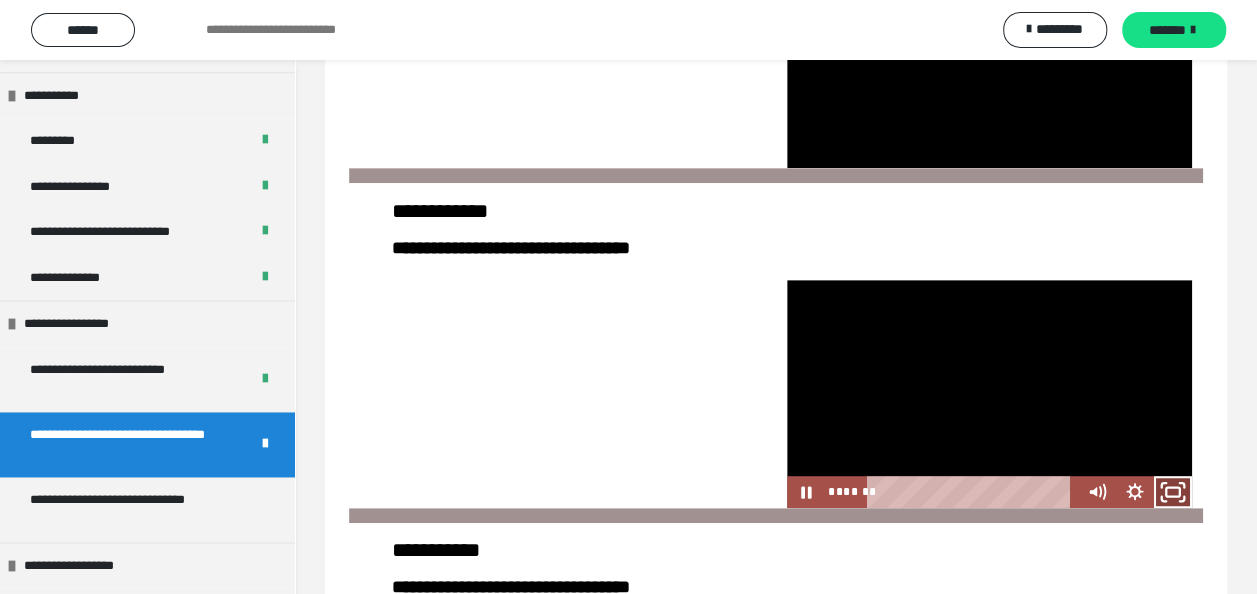 click 